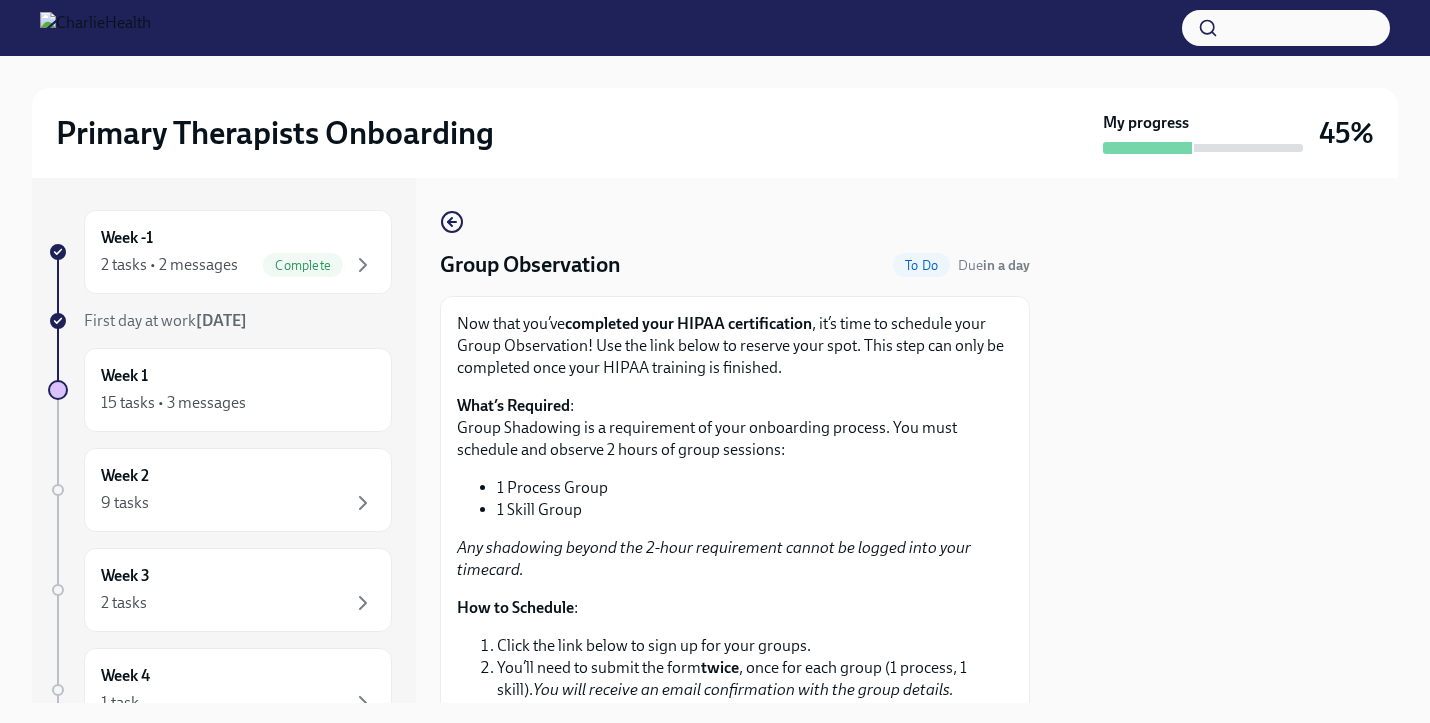 scroll, scrollTop: 0, scrollLeft: 0, axis: both 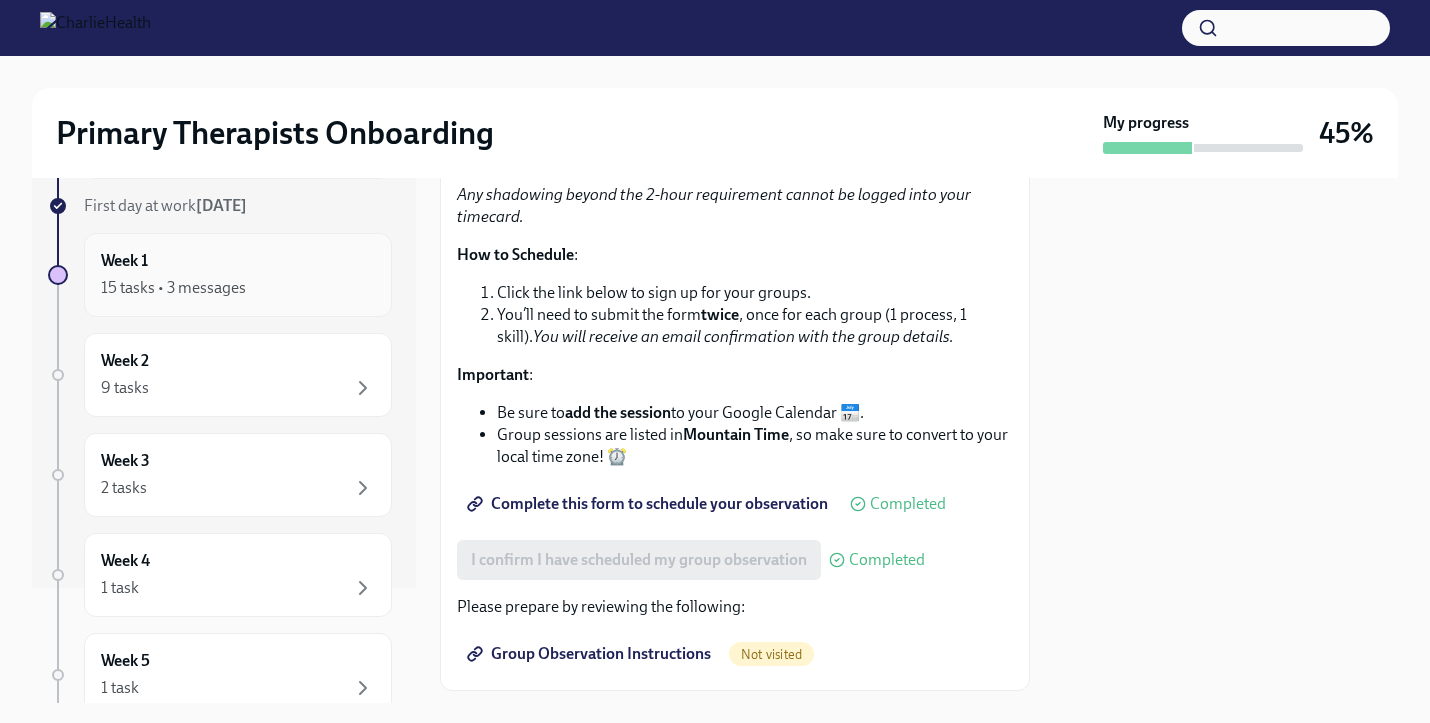 click on "15 tasks • 3 messages" at bounding box center [238, 288] 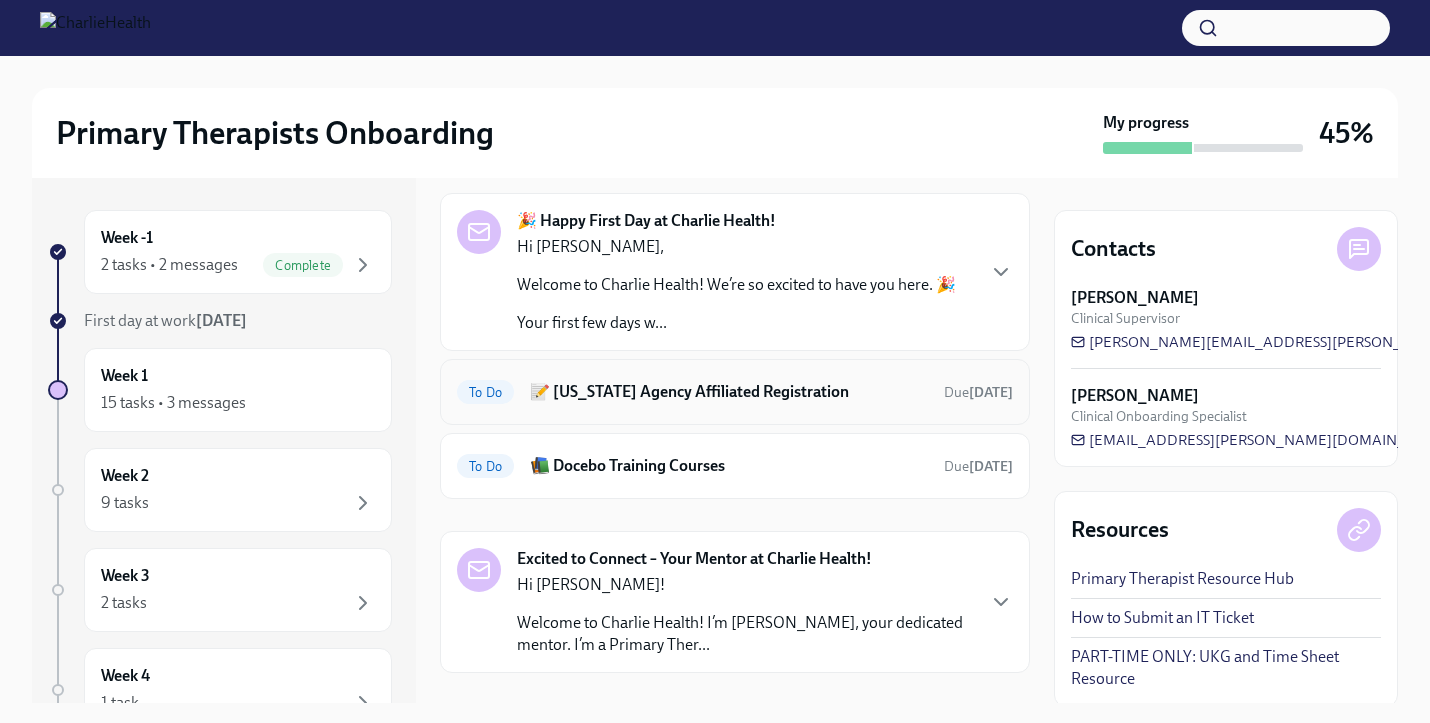 scroll, scrollTop: 104, scrollLeft: 0, axis: vertical 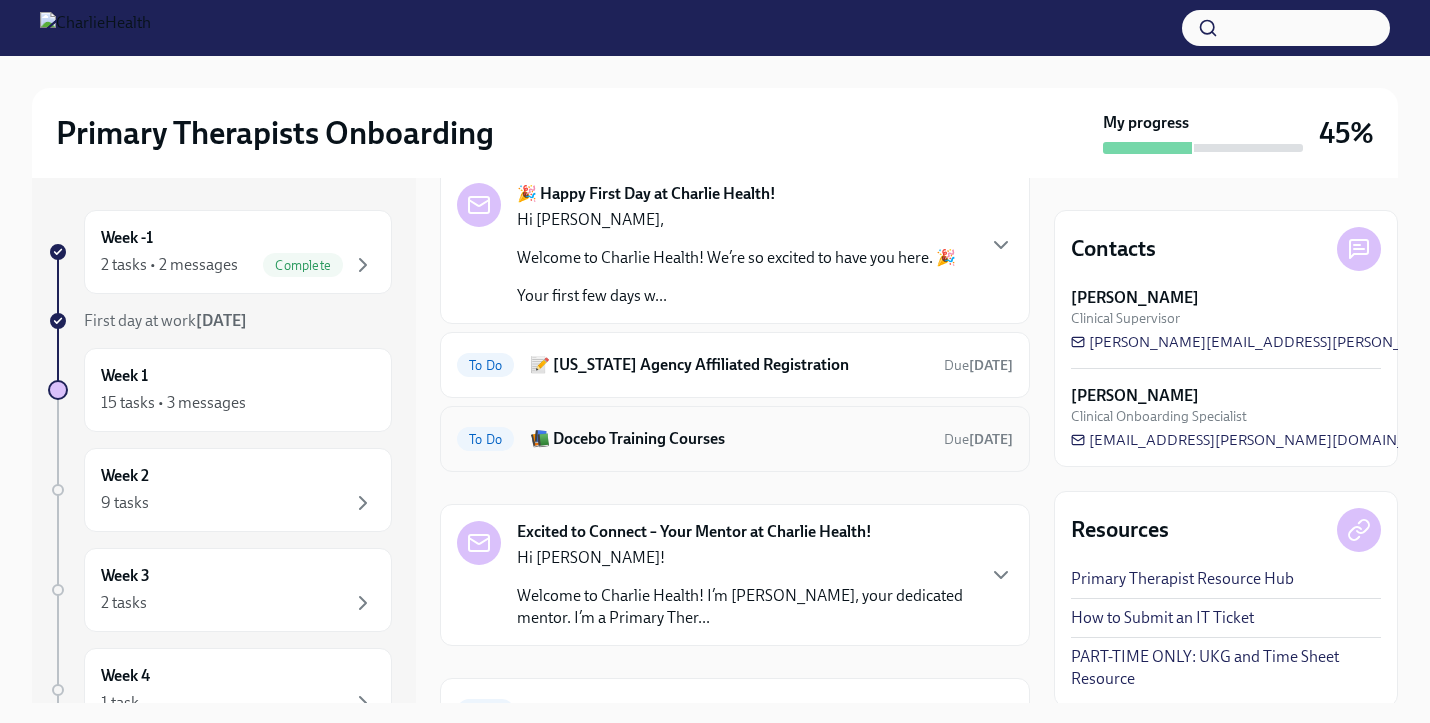 click on "📚 Docebo Training Courses" at bounding box center (729, 439) 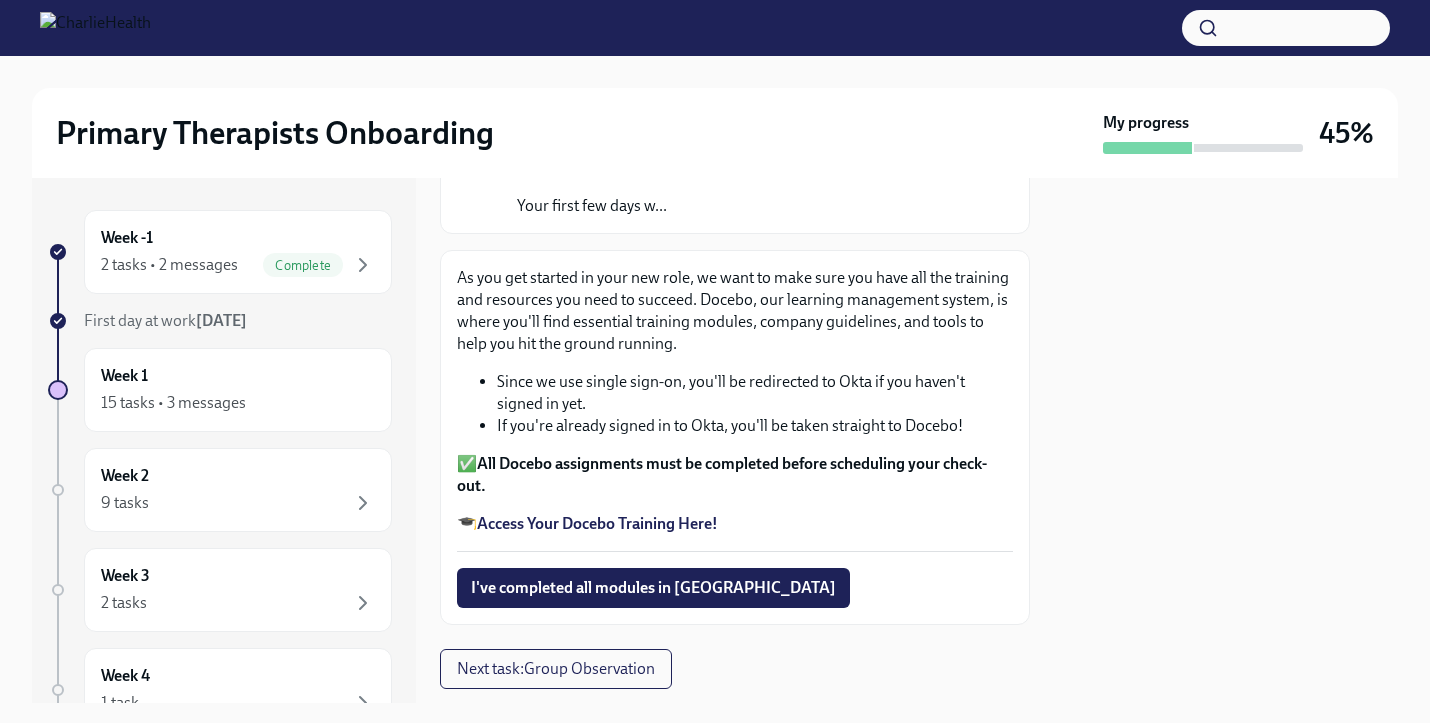 scroll, scrollTop: 270, scrollLeft: 0, axis: vertical 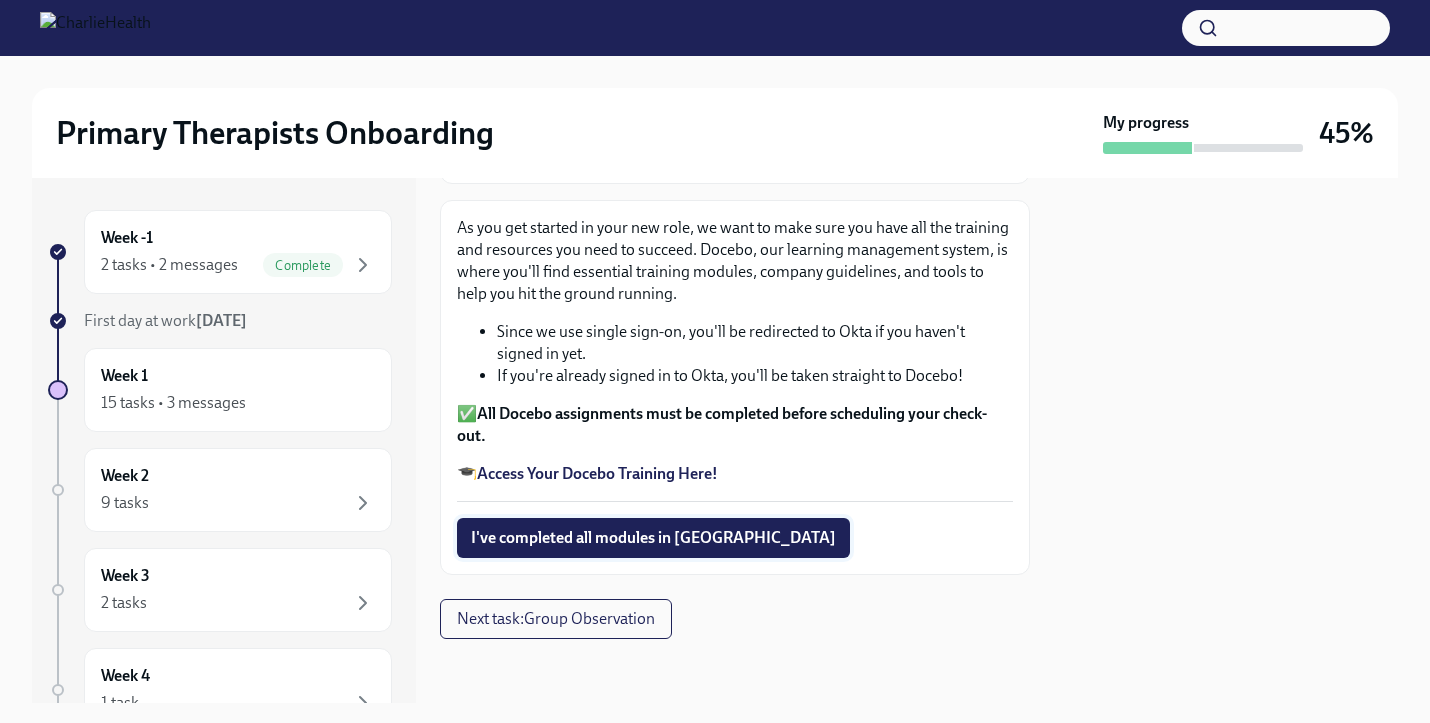 click on "I've completed all modules in [GEOGRAPHIC_DATA]" at bounding box center [653, 538] 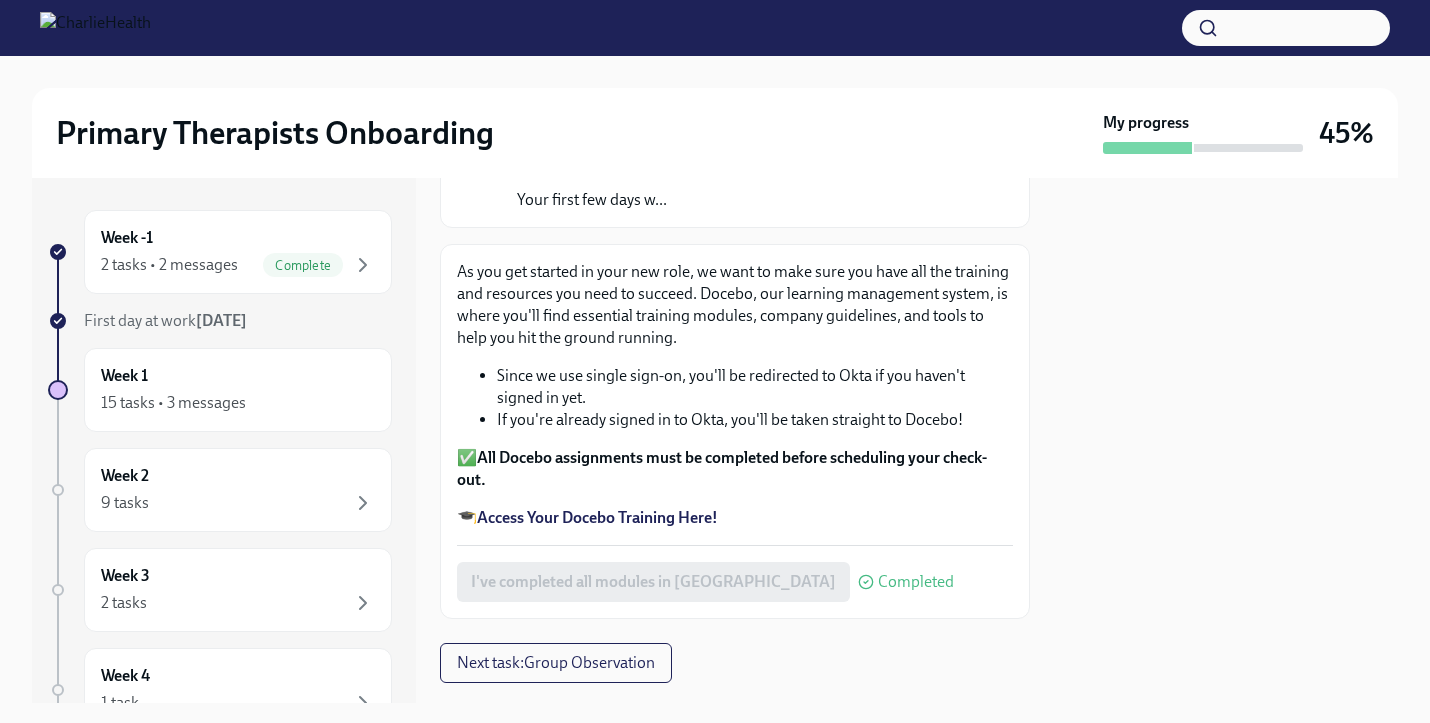 scroll, scrollTop: 227, scrollLeft: 0, axis: vertical 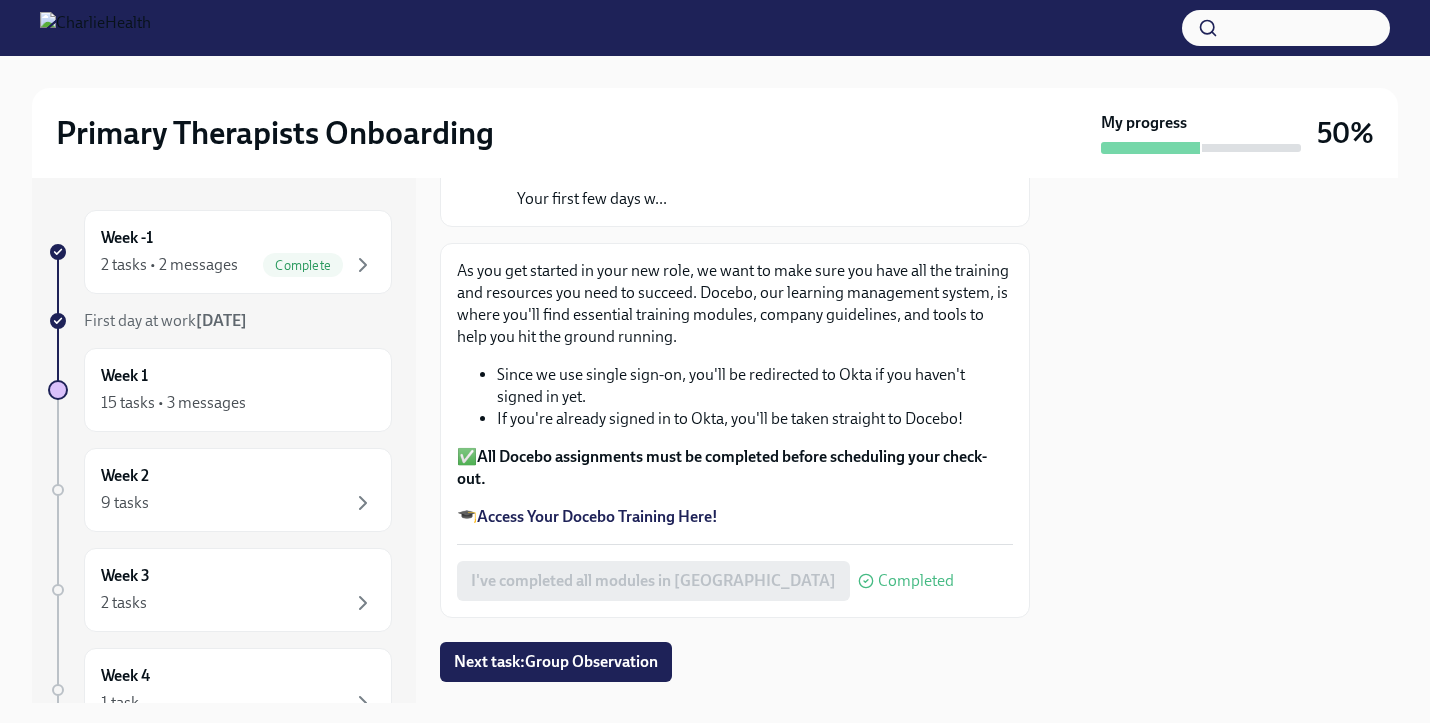 click on "15 tasks • 3 messages" at bounding box center (238, 403) 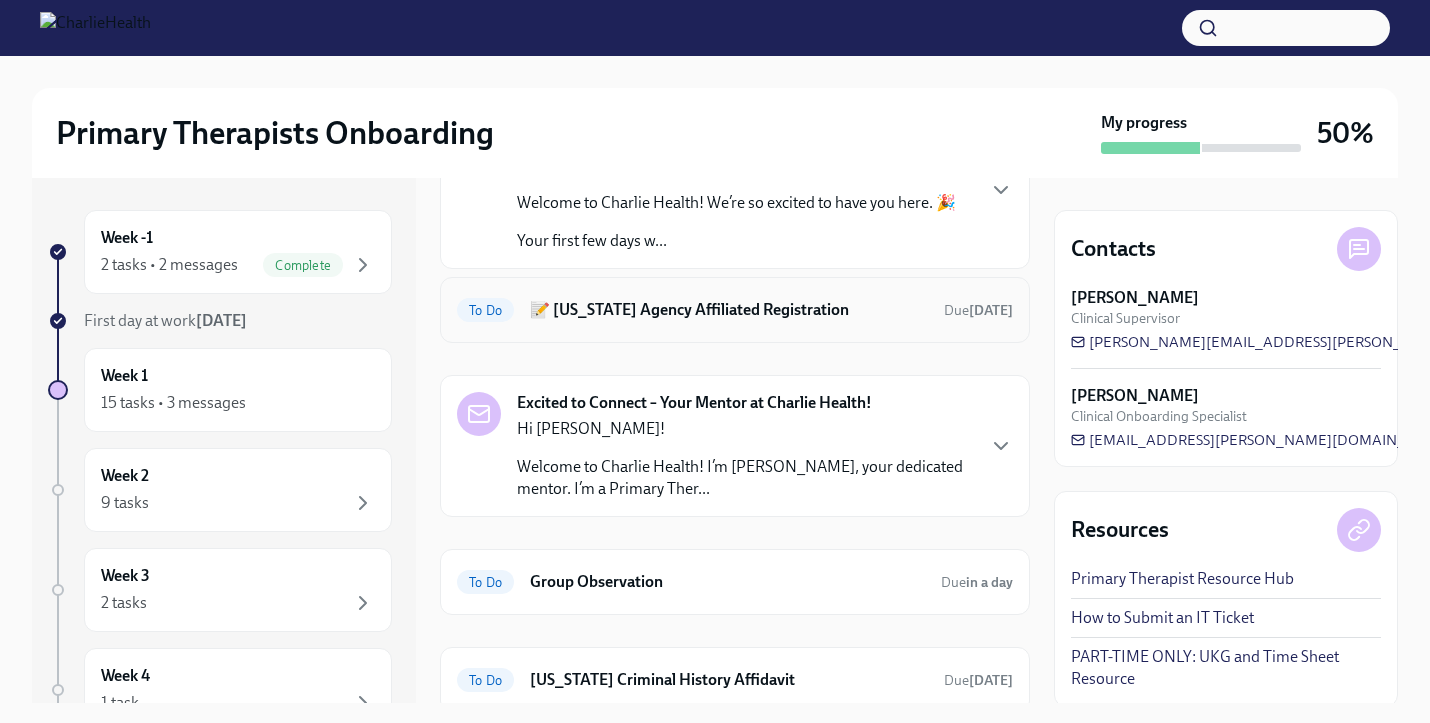 scroll, scrollTop: 144, scrollLeft: 0, axis: vertical 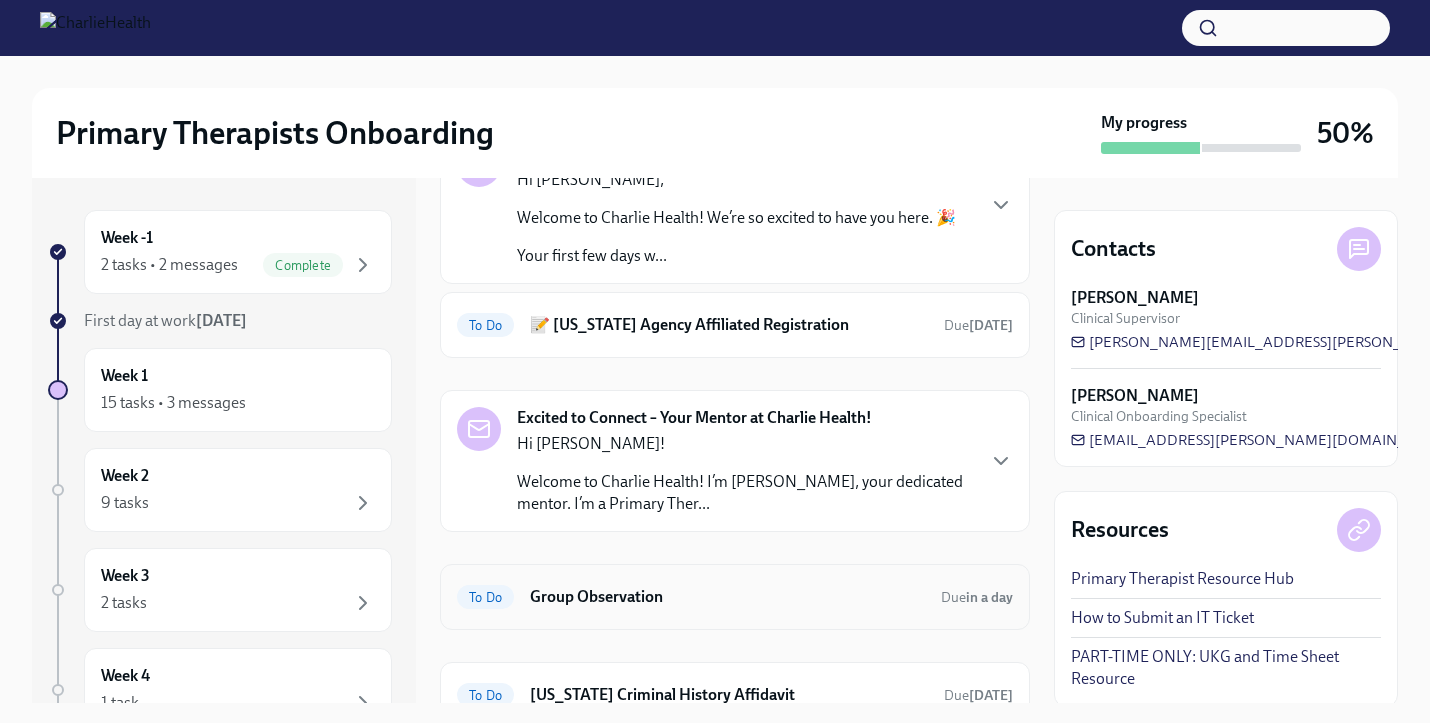 click on "To Do Group Observation Due  in a day" at bounding box center (735, 597) 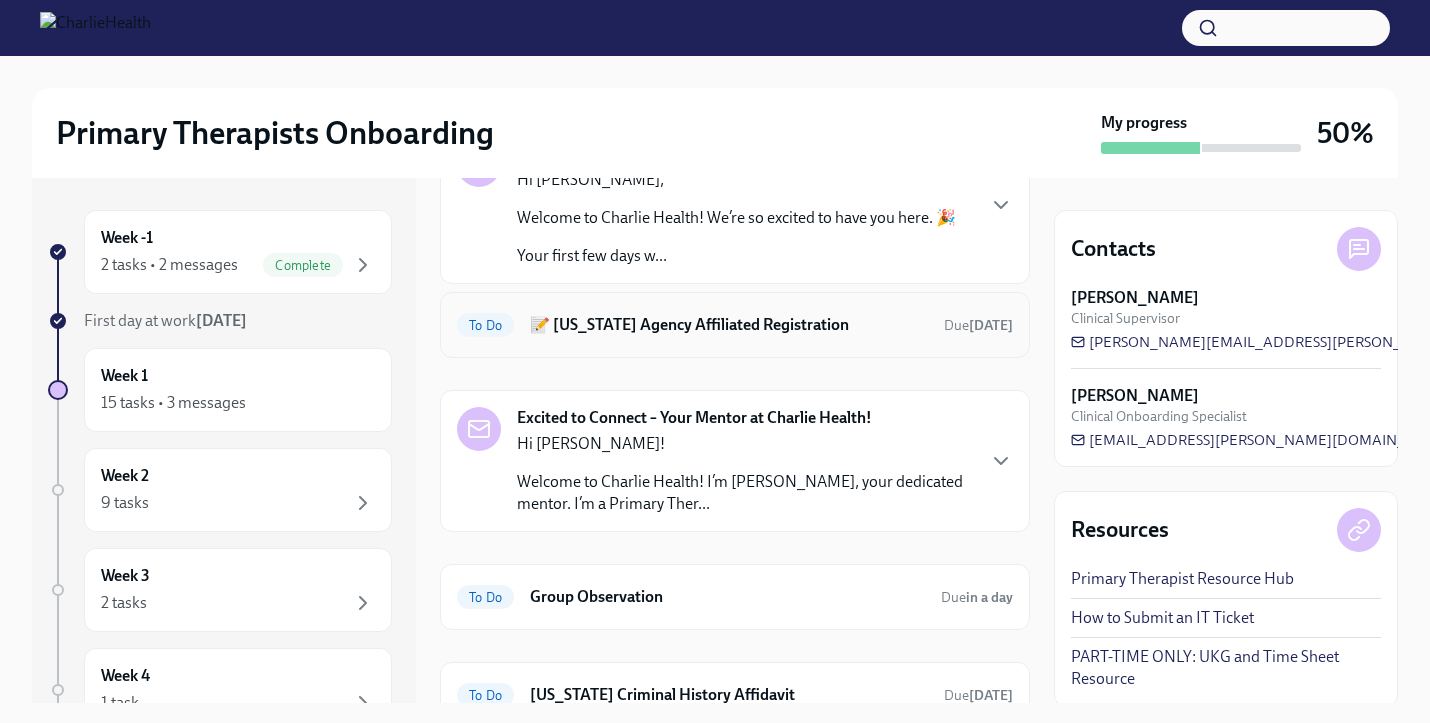 click on "📝 [US_STATE] Agency Affiliated Registration" at bounding box center [729, 325] 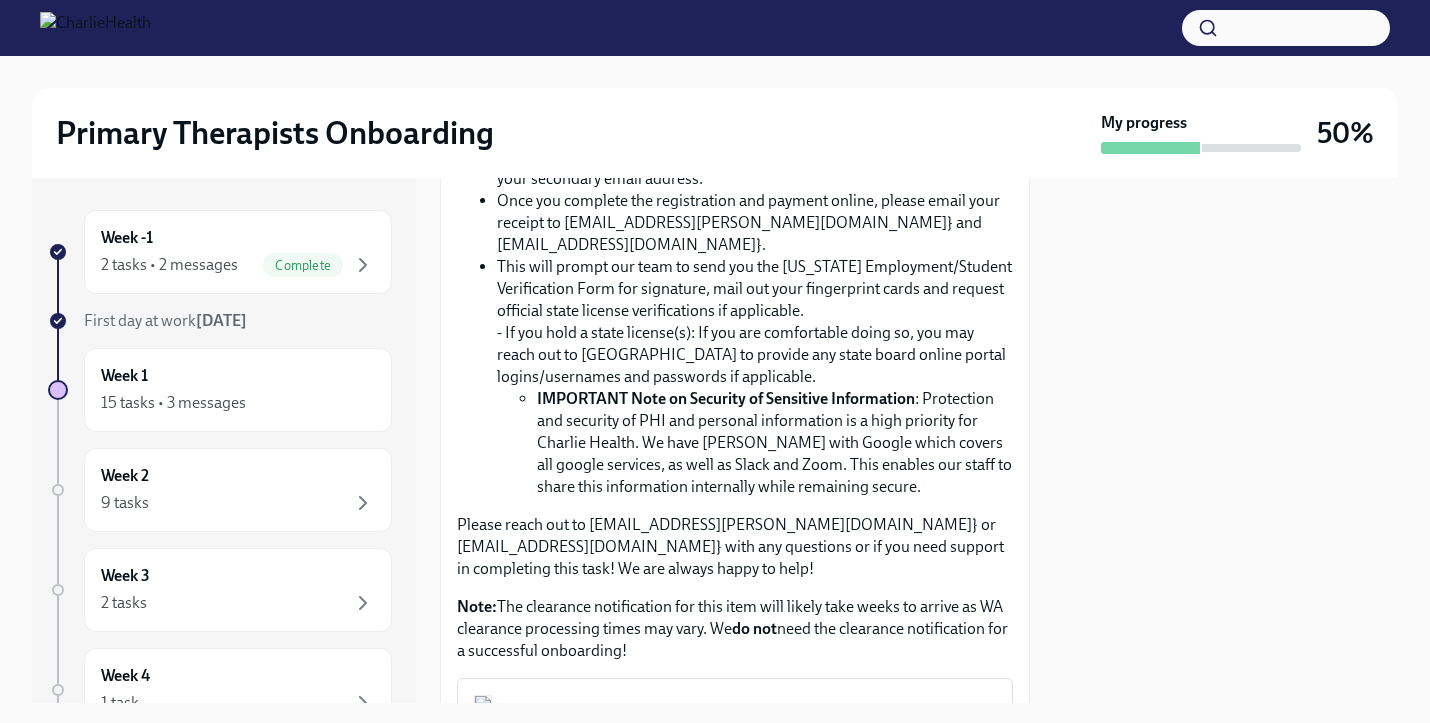 scroll, scrollTop: 844, scrollLeft: 0, axis: vertical 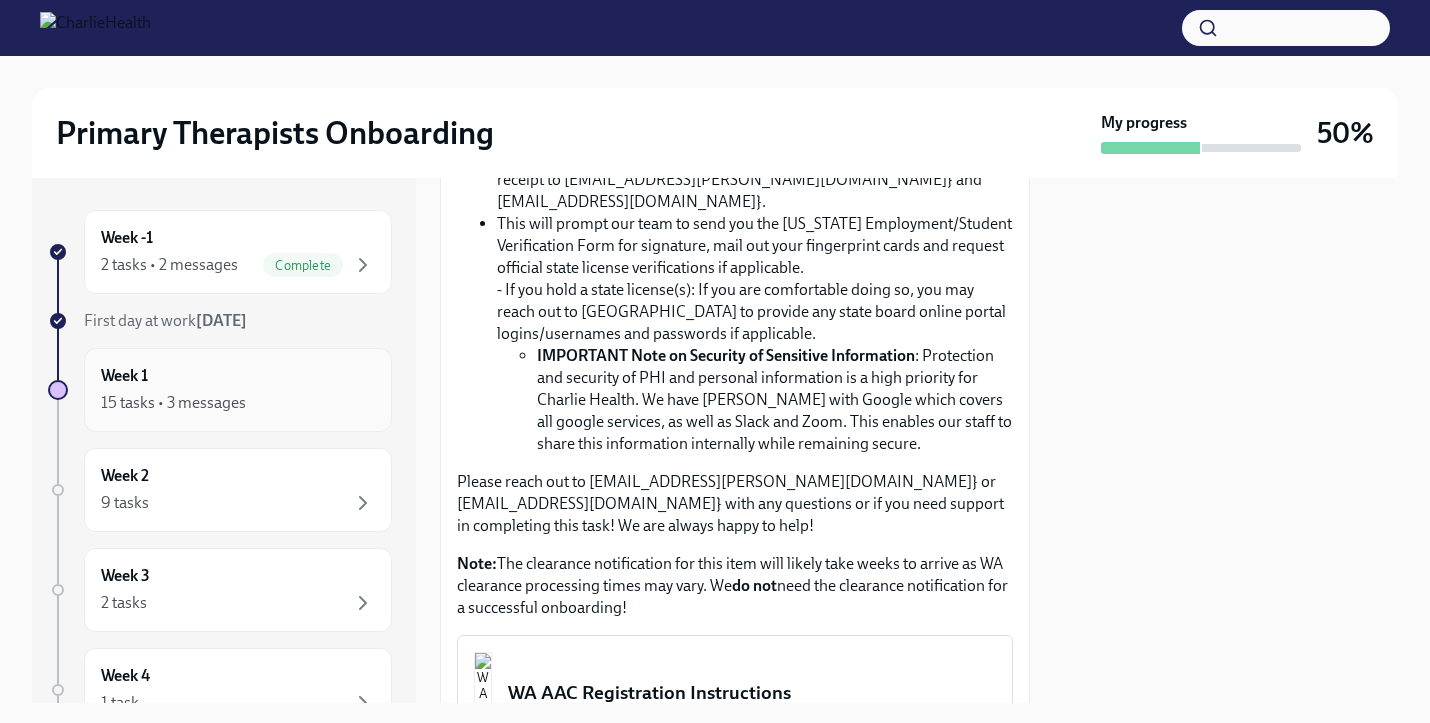 click on "15 tasks • 3 messages" at bounding box center [238, 403] 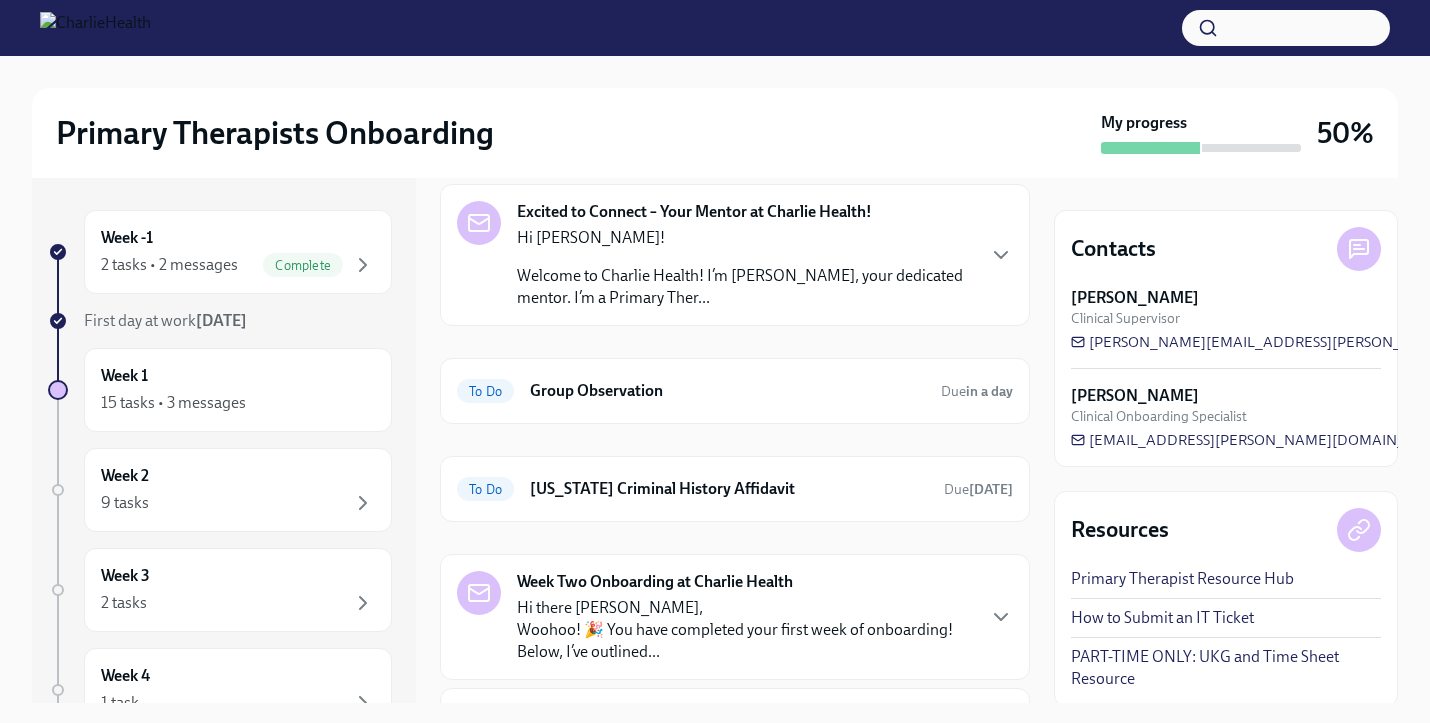 scroll, scrollTop: 381, scrollLeft: 0, axis: vertical 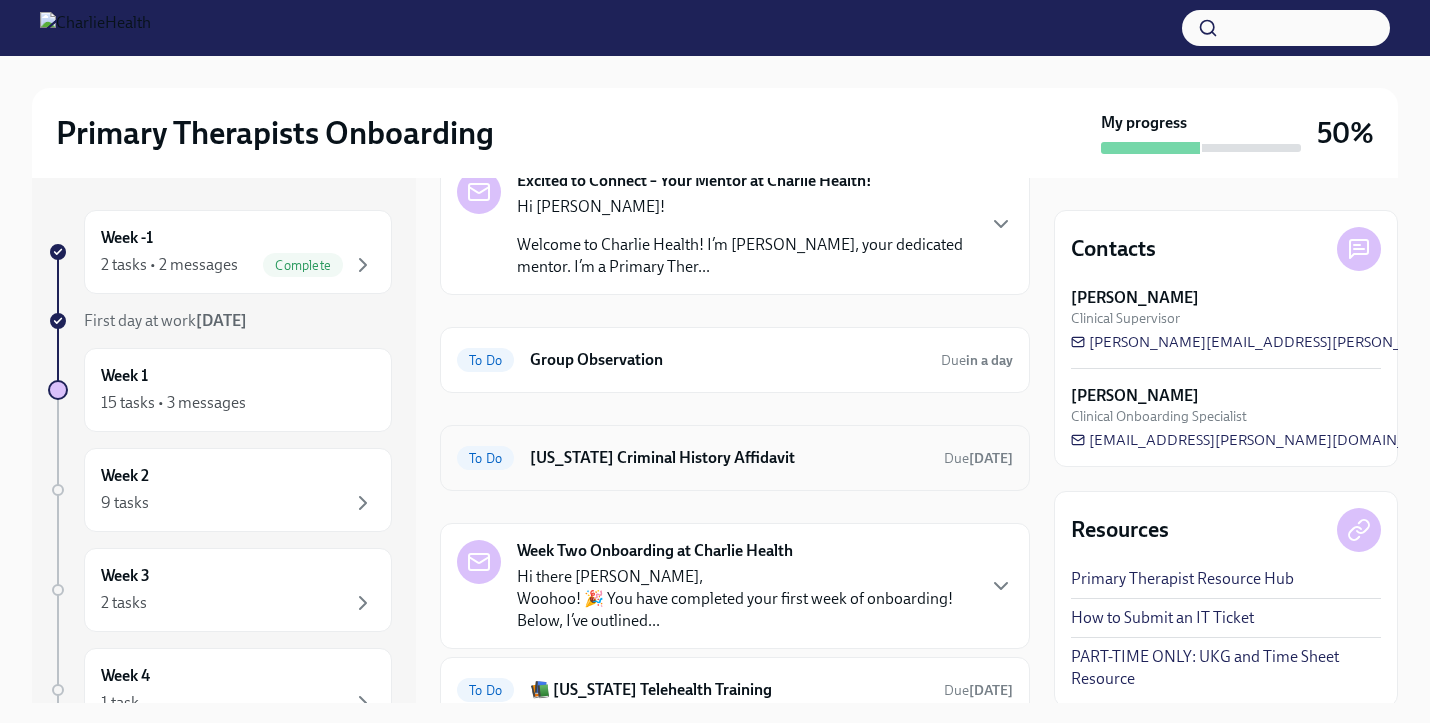 click on "[US_STATE] Criminal History Affidavit" at bounding box center (729, 458) 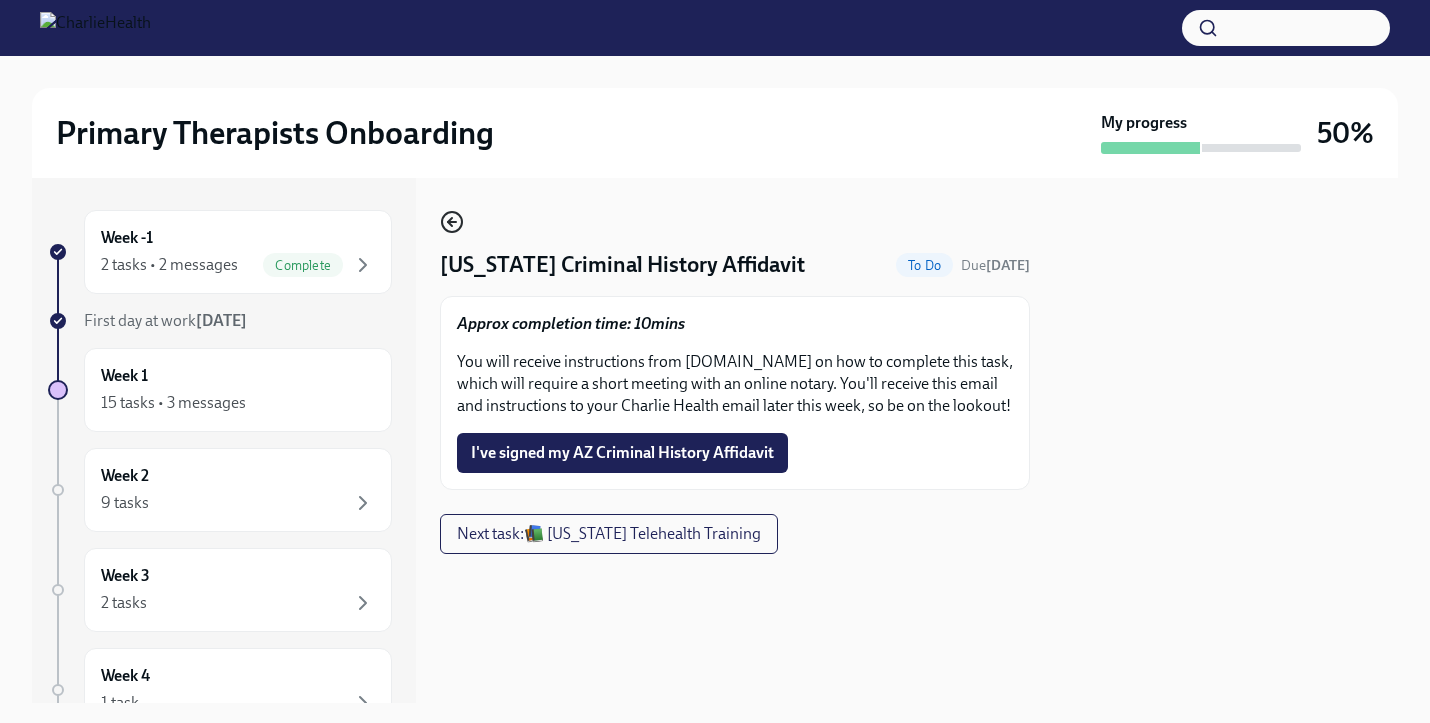 click 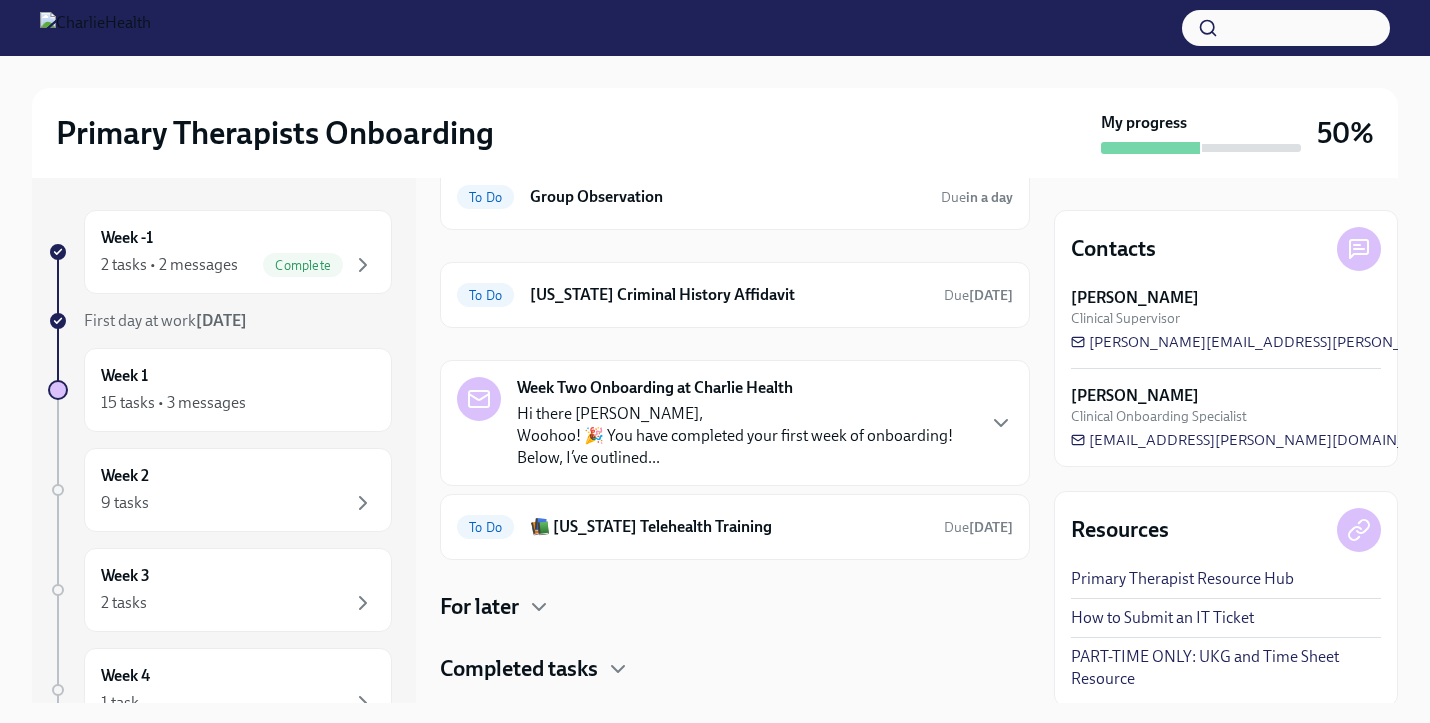 scroll, scrollTop: 577, scrollLeft: 0, axis: vertical 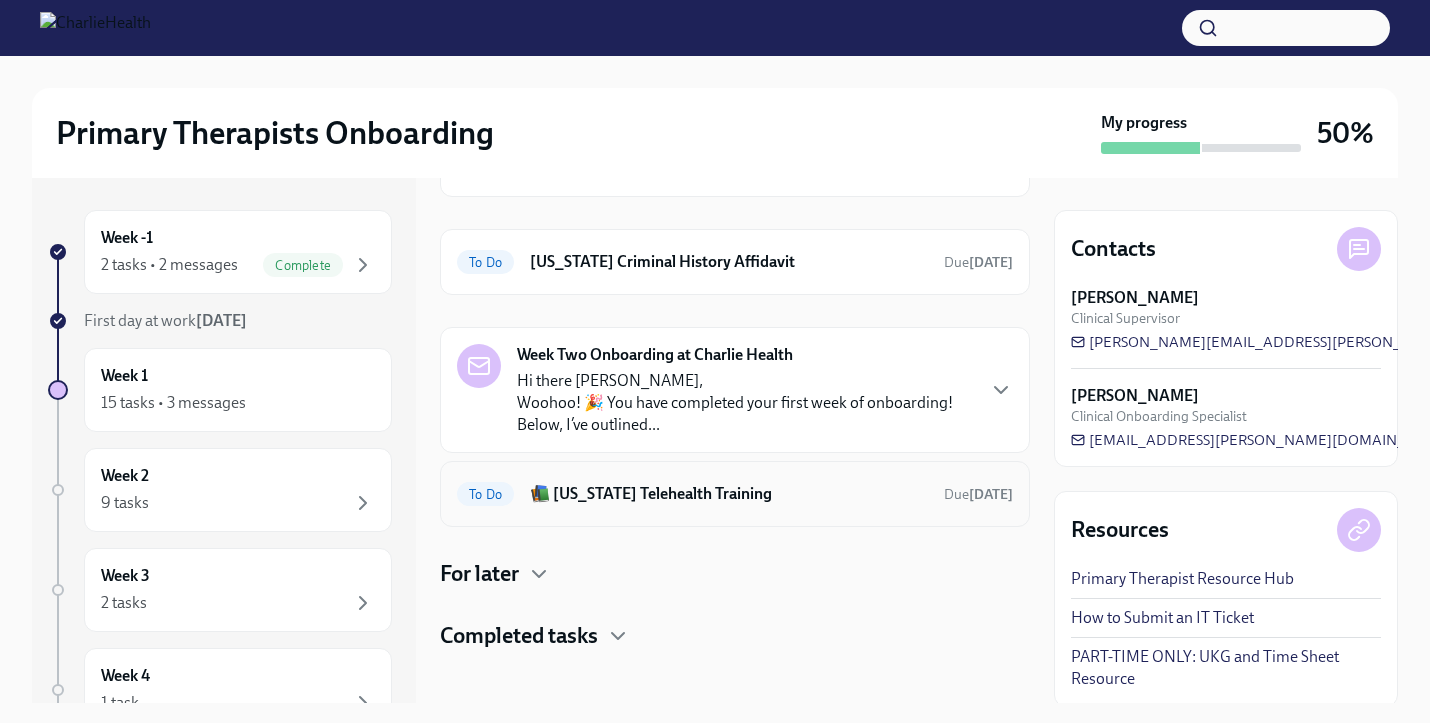 click on "To Do 📚 [US_STATE] Telehealth Training Due  [DATE]" at bounding box center [735, 494] 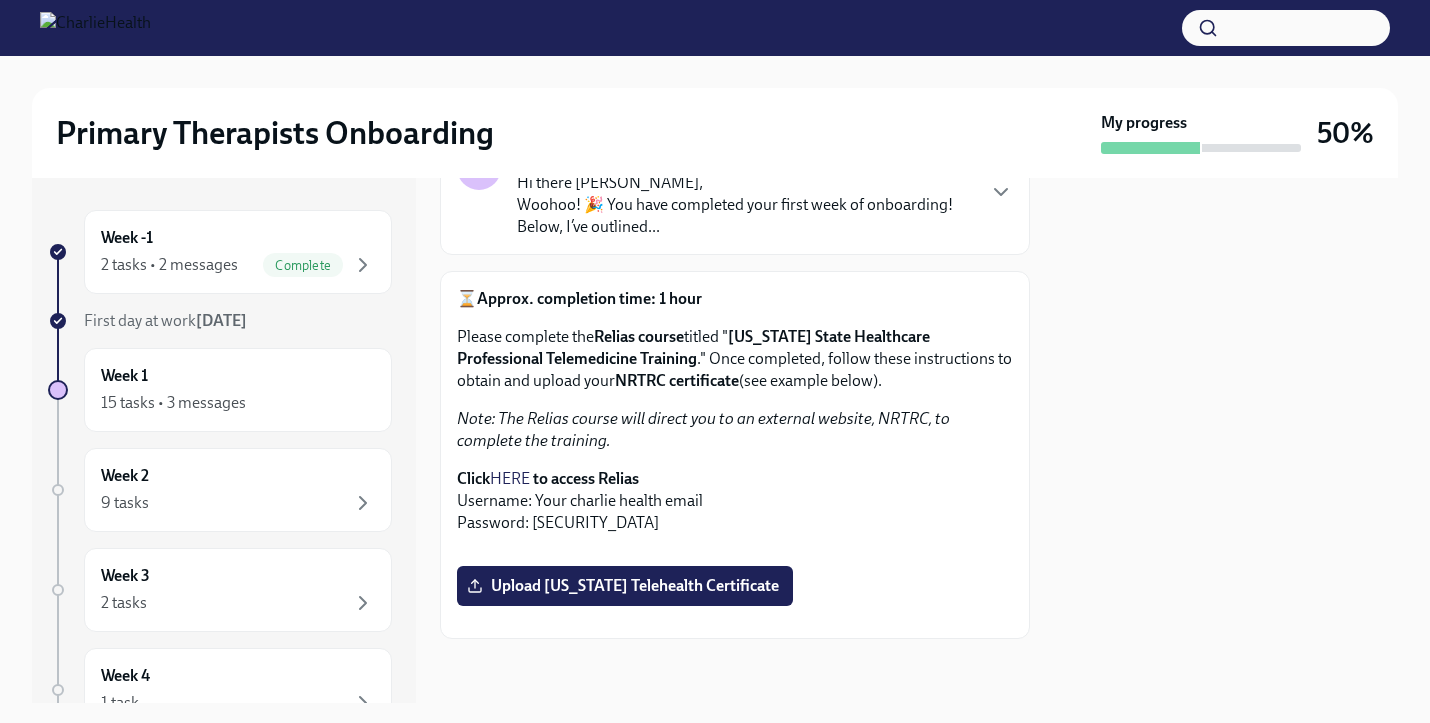scroll, scrollTop: 537, scrollLeft: 0, axis: vertical 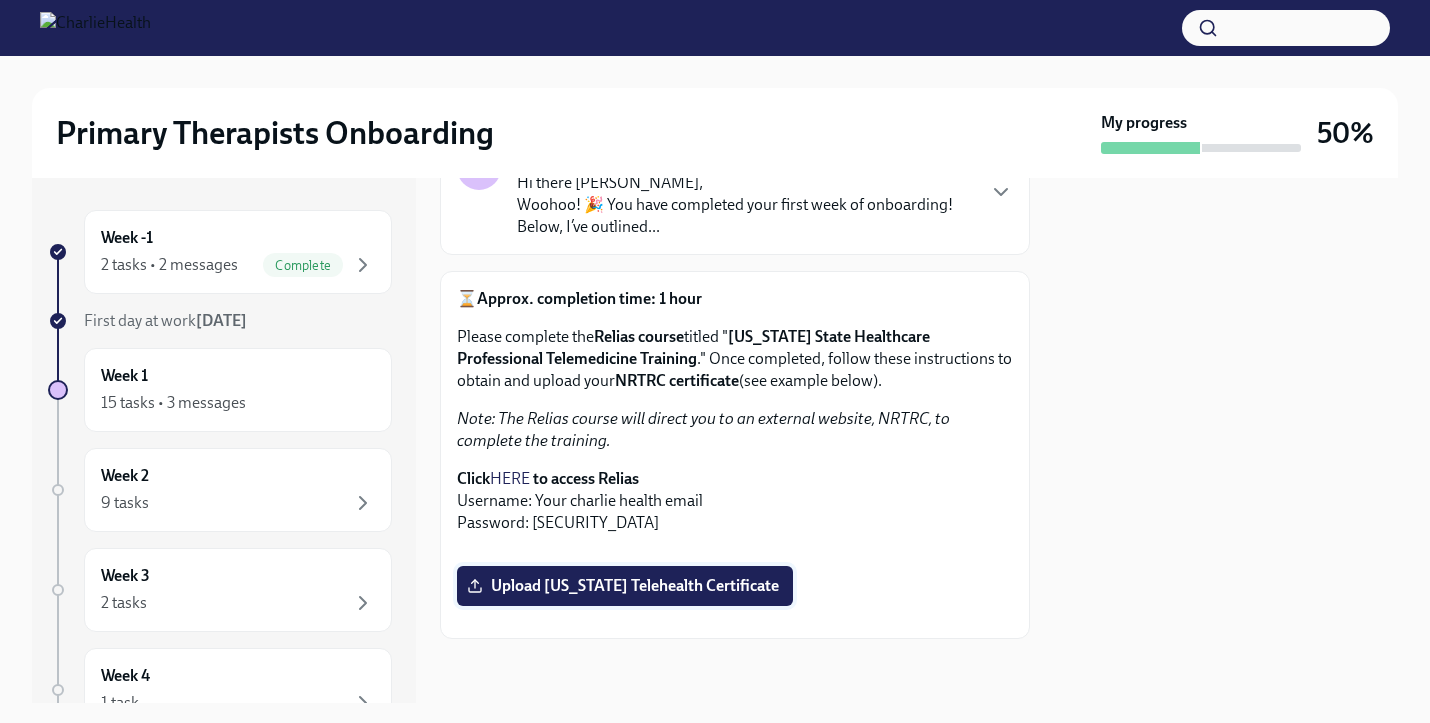 click on "Upload [US_STATE] Telehealth Certificate" at bounding box center [625, 586] 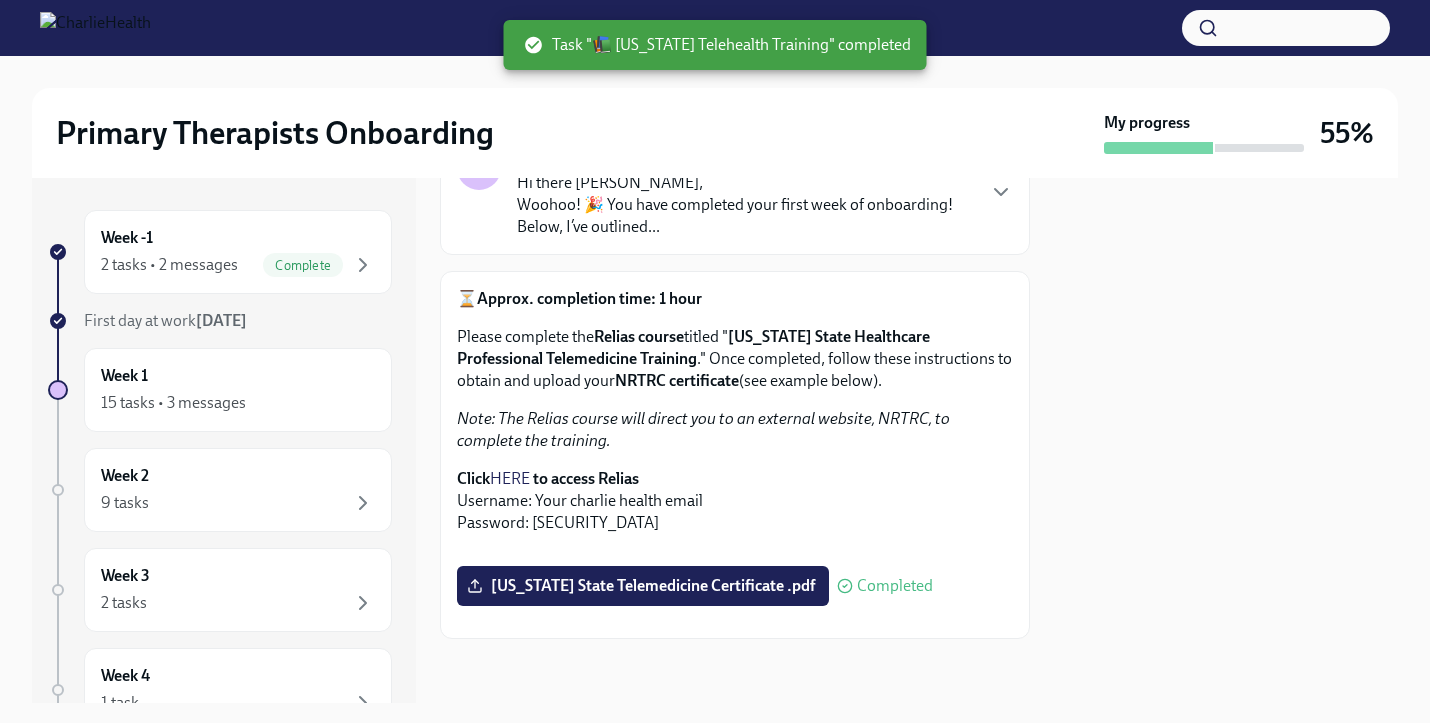 scroll, scrollTop: 537, scrollLeft: 0, axis: vertical 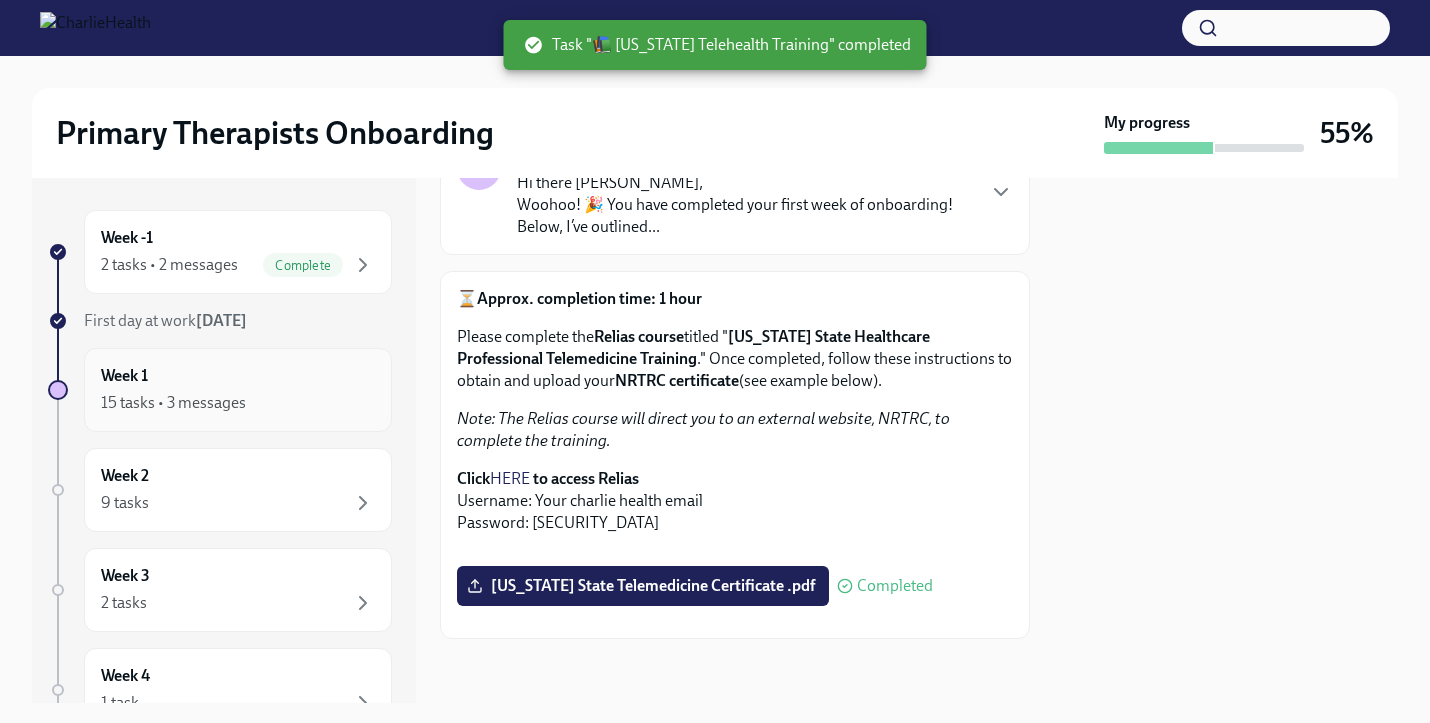 click on "Week 1 15 tasks • 3 messages" at bounding box center (238, 390) 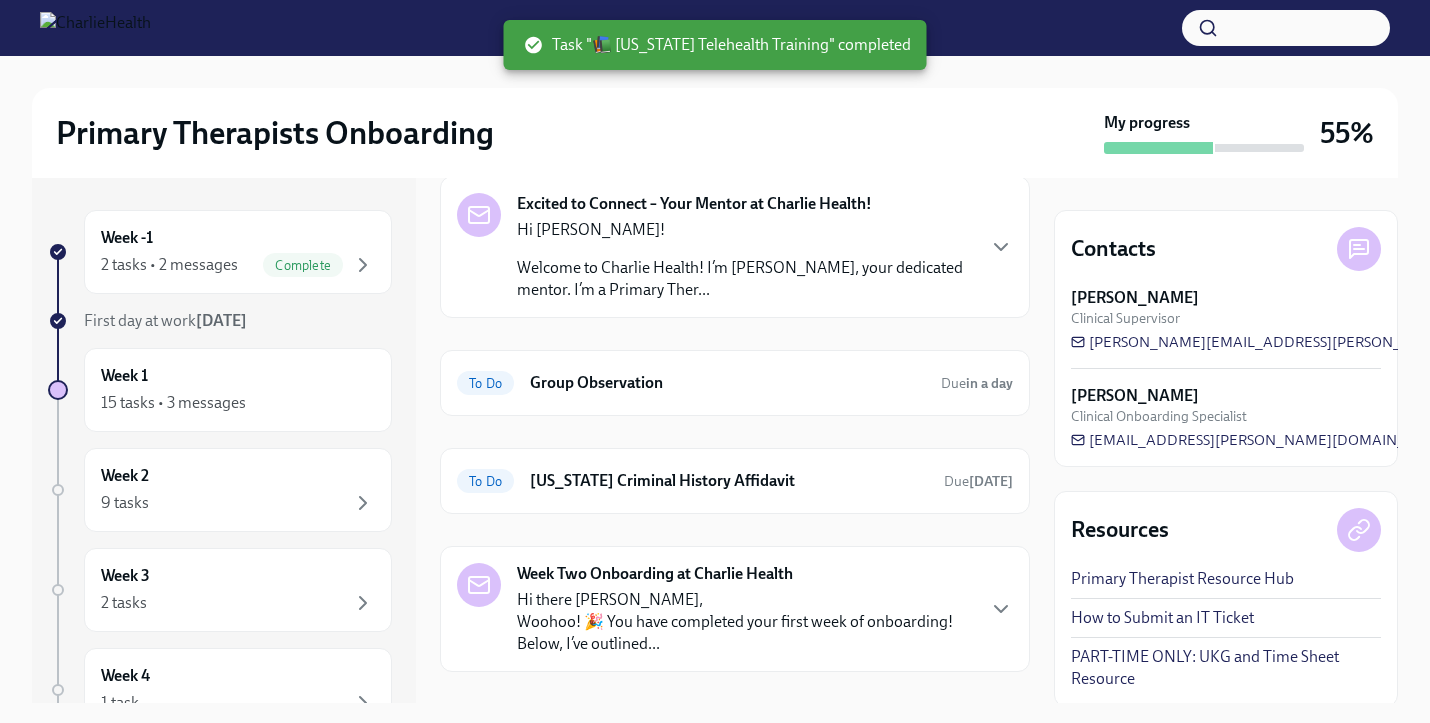 scroll, scrollTop: 515, scrollLeft: 0, axis: vertical 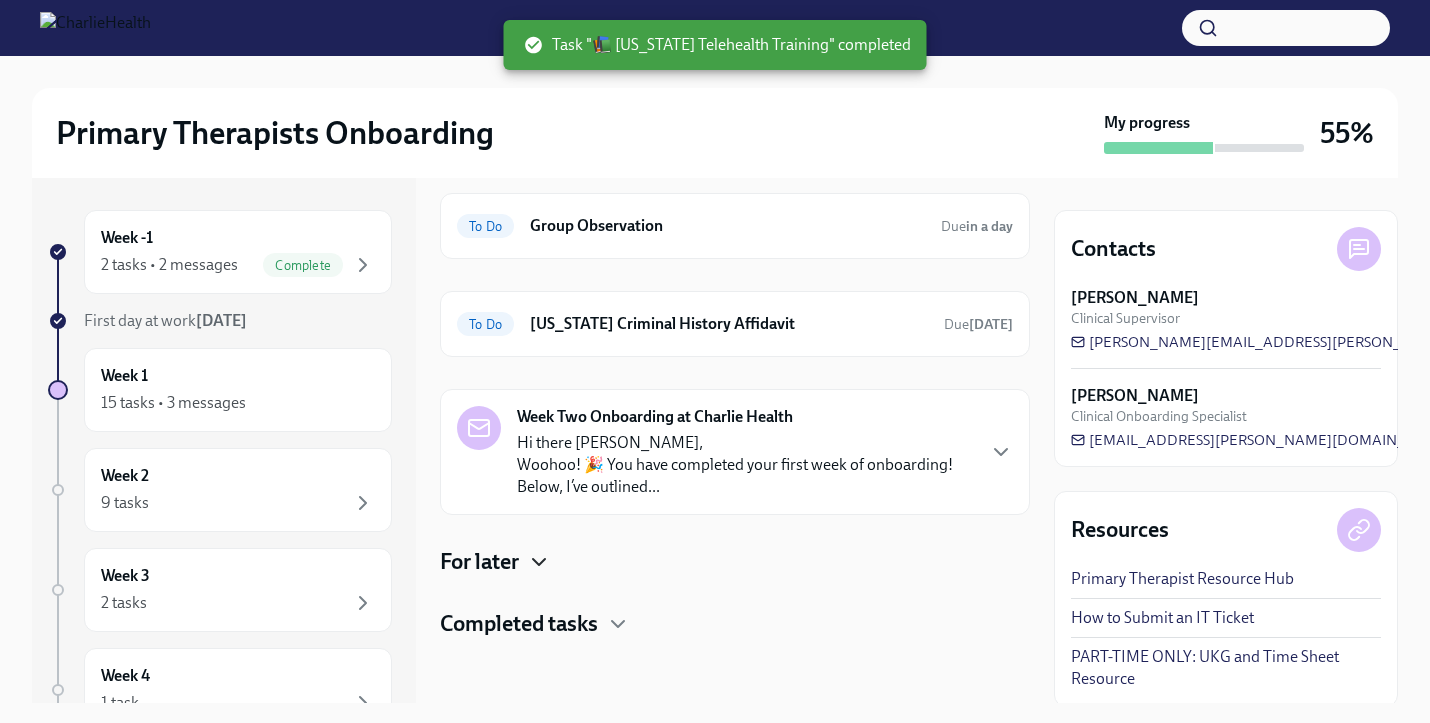 click 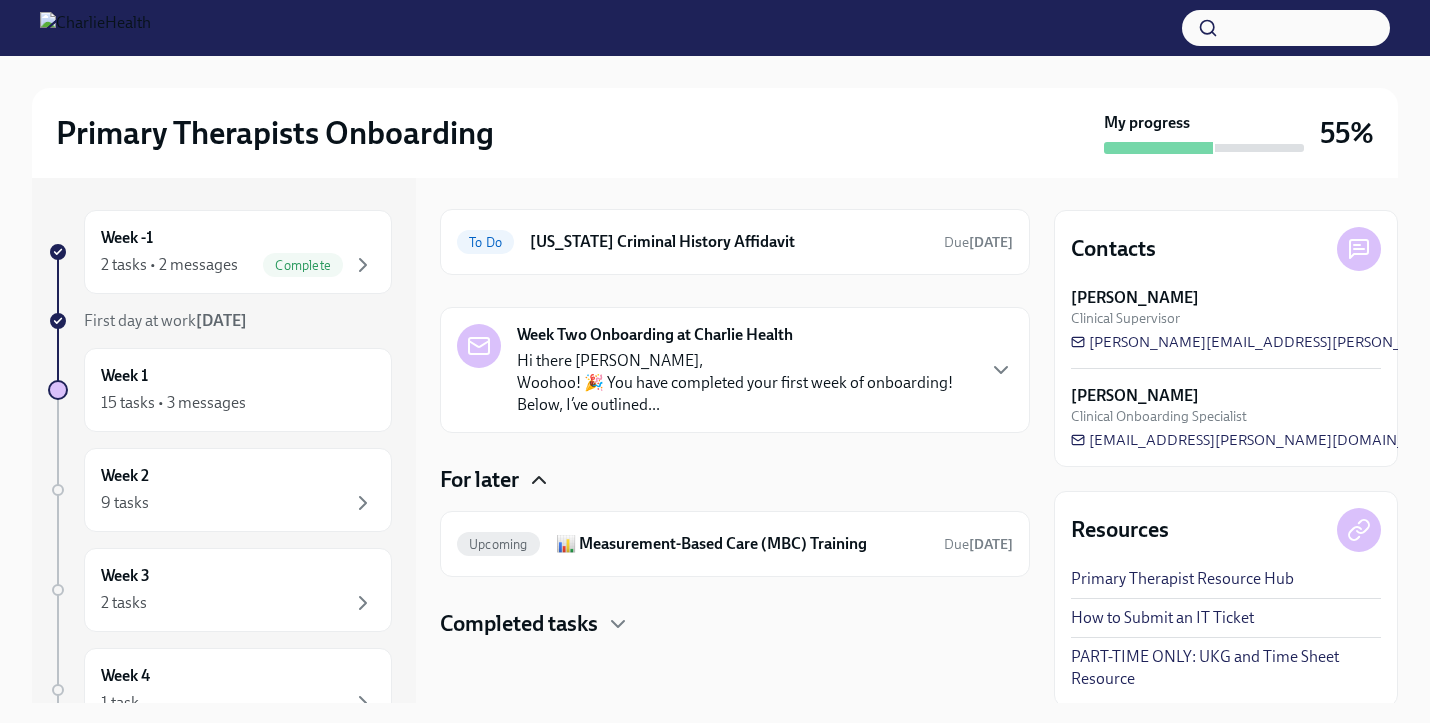 scroll, scrollTop: 597, scrollLeft: 0, axis: vertical 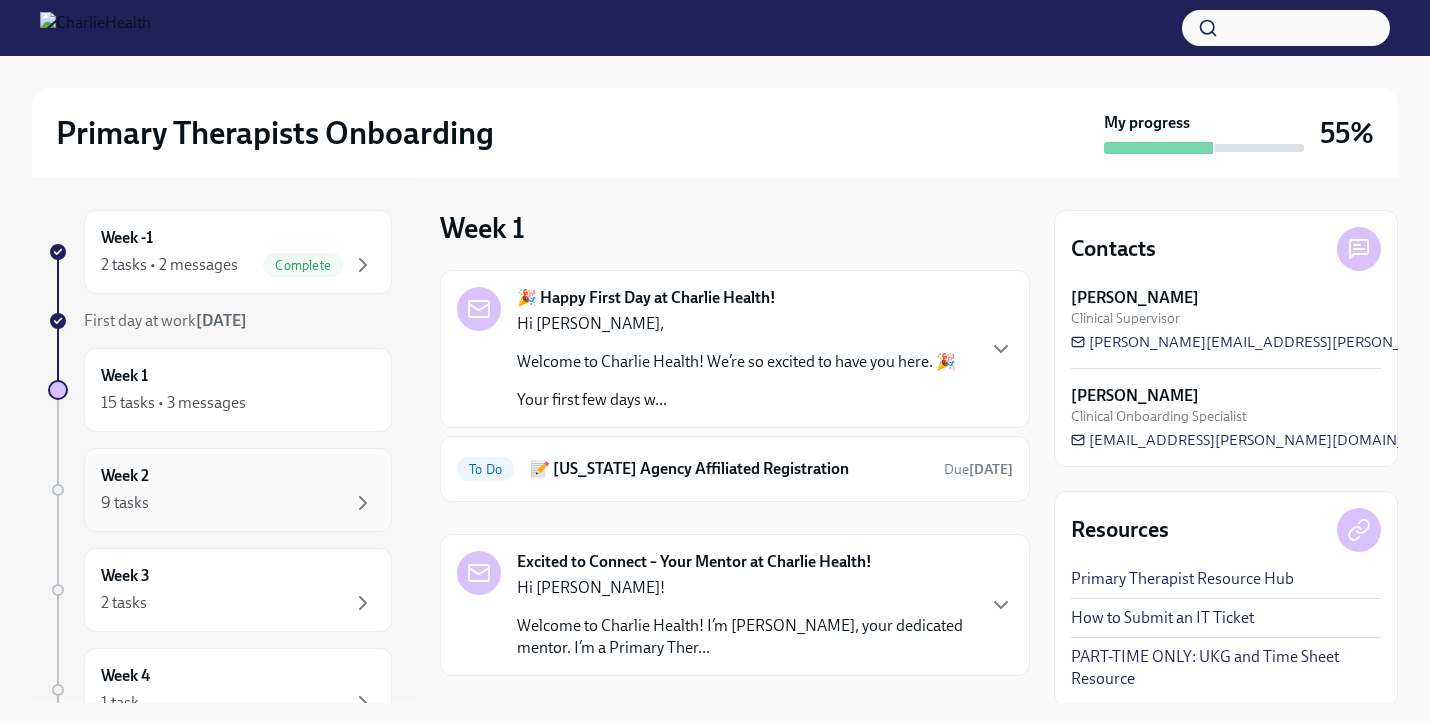 click on "9 tasks" at bounding box center (238, 503) 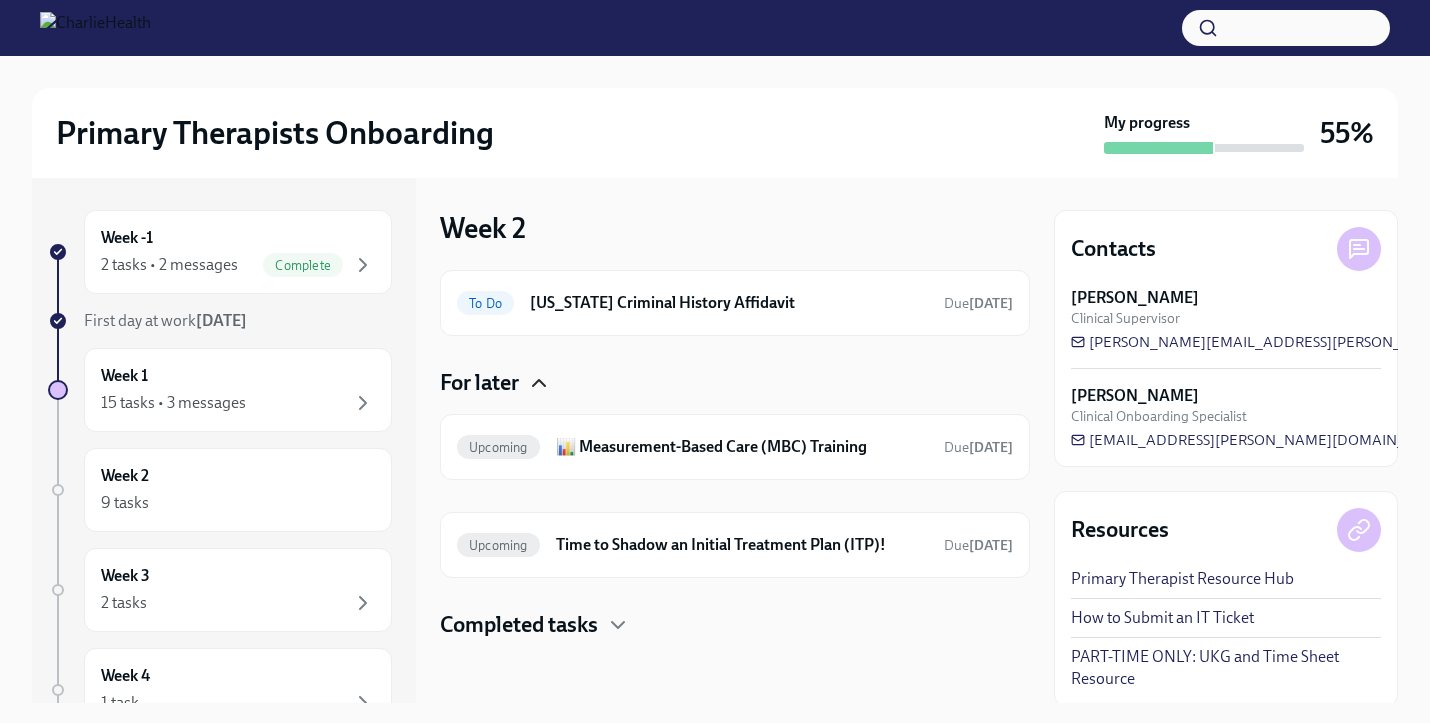 scroll, scrollTop: 1, scrollLeft: 0, axis: vertical 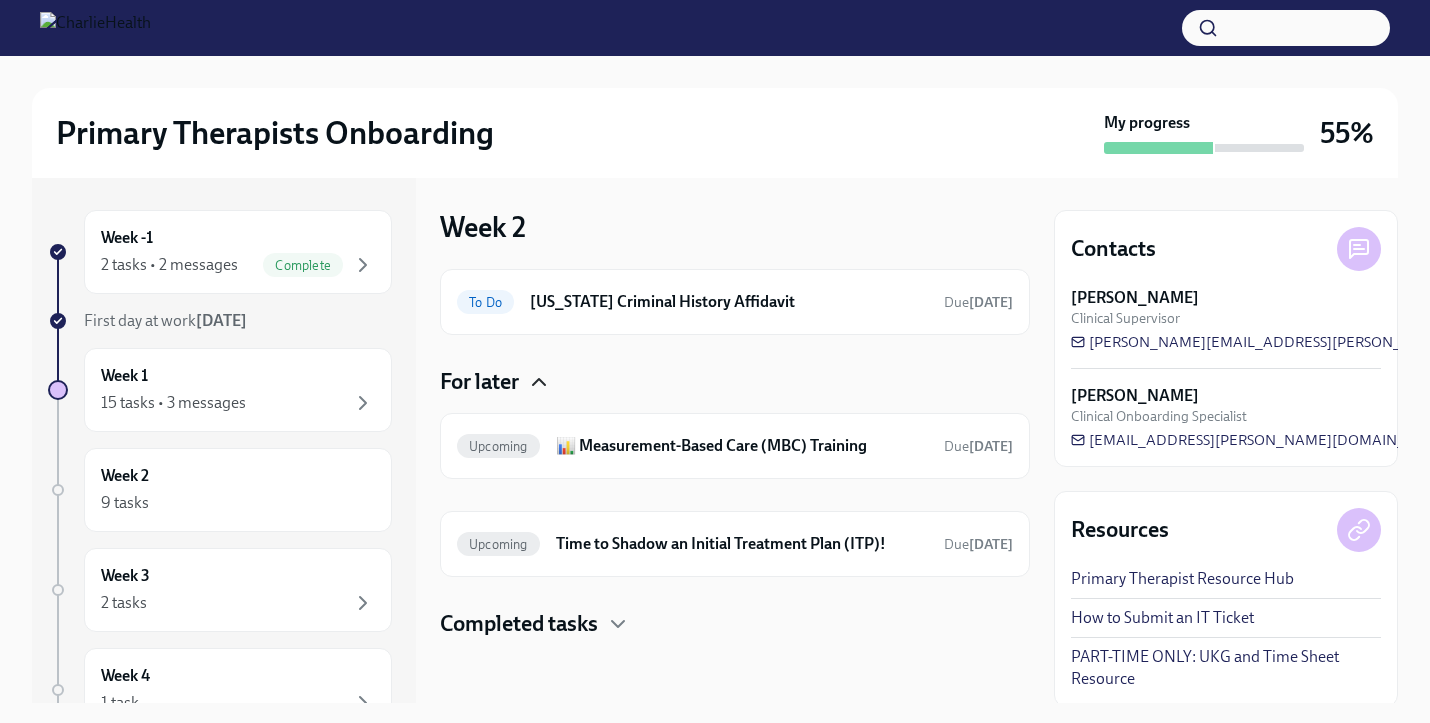 click on "Completed tasks" at bounding box center (519, 624) 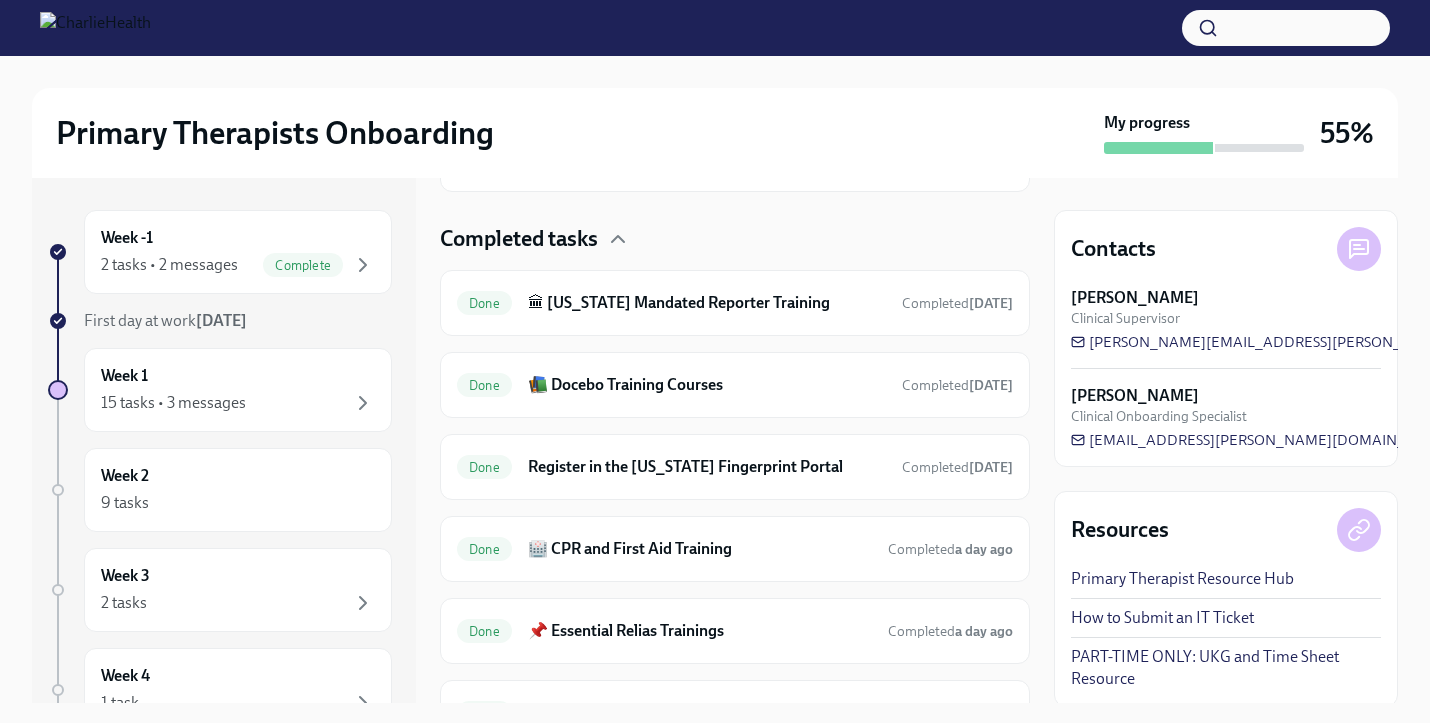 scroll, scrollTop: 387, scrollLeft: 0, axis: vertical 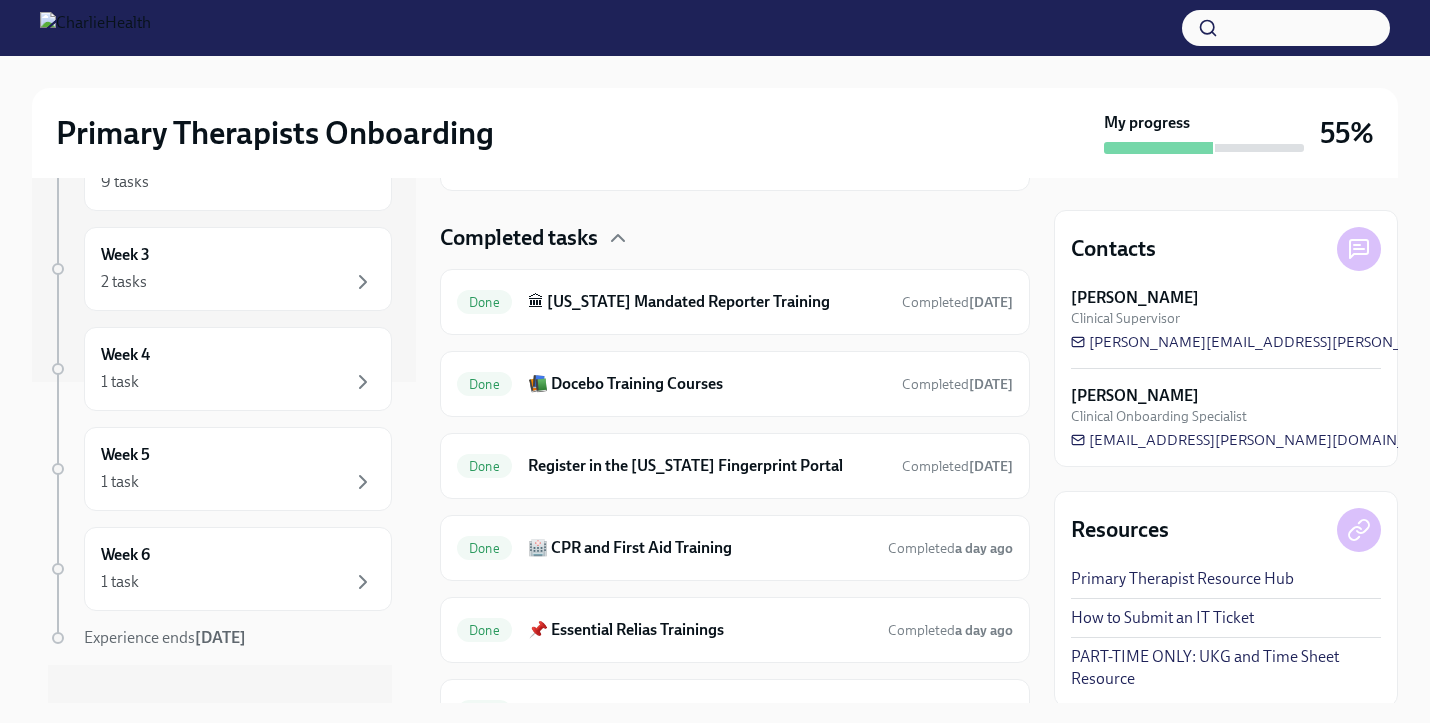 click on "Week -1 2 tasks • 2 messages Complete First day at work  [DATE] Week 1 15 tasks • 3 messages Week 2 9 tasks Week 3 2 tasks Week 4 1 task Week 5 1 task Week 6 1 task Experience ends  [DATE]" at bounding box center (220, 309) 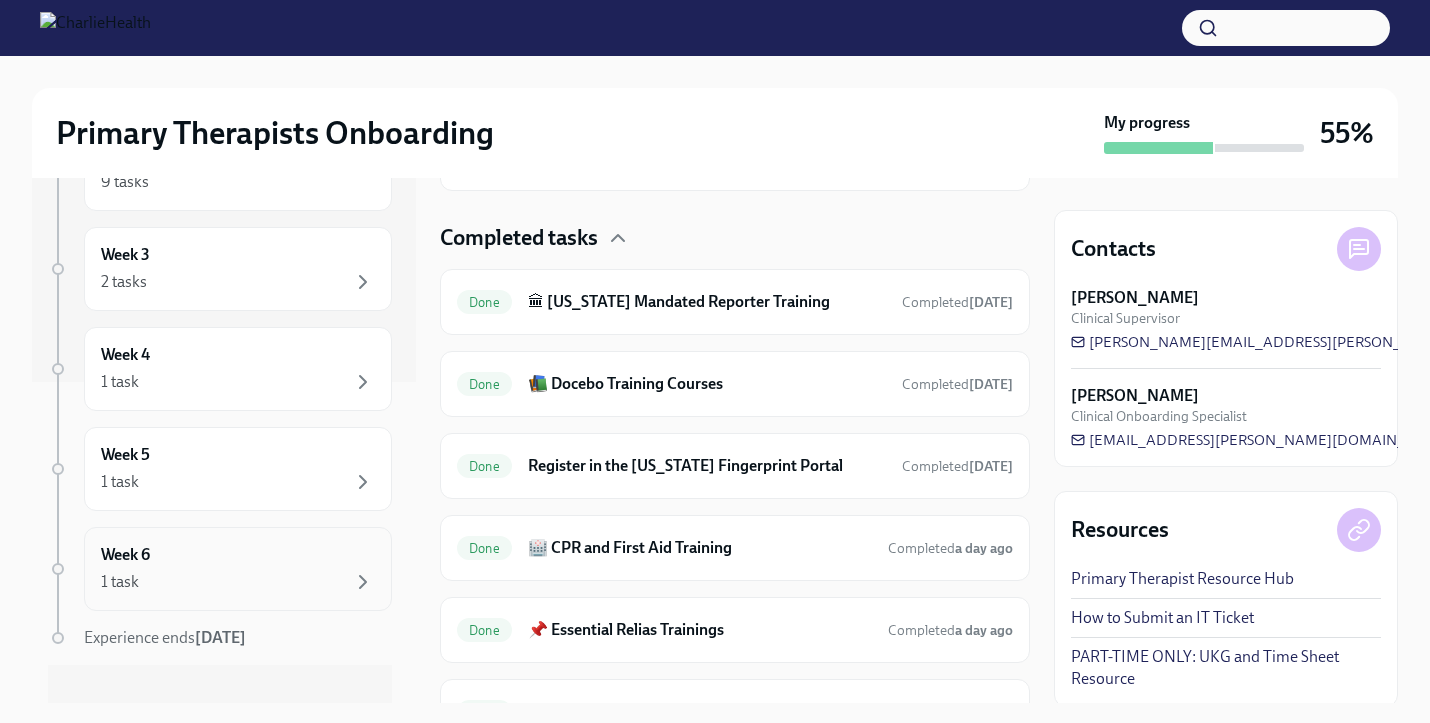 click on "Week 6 1 task" at bounding box center [238, 569] 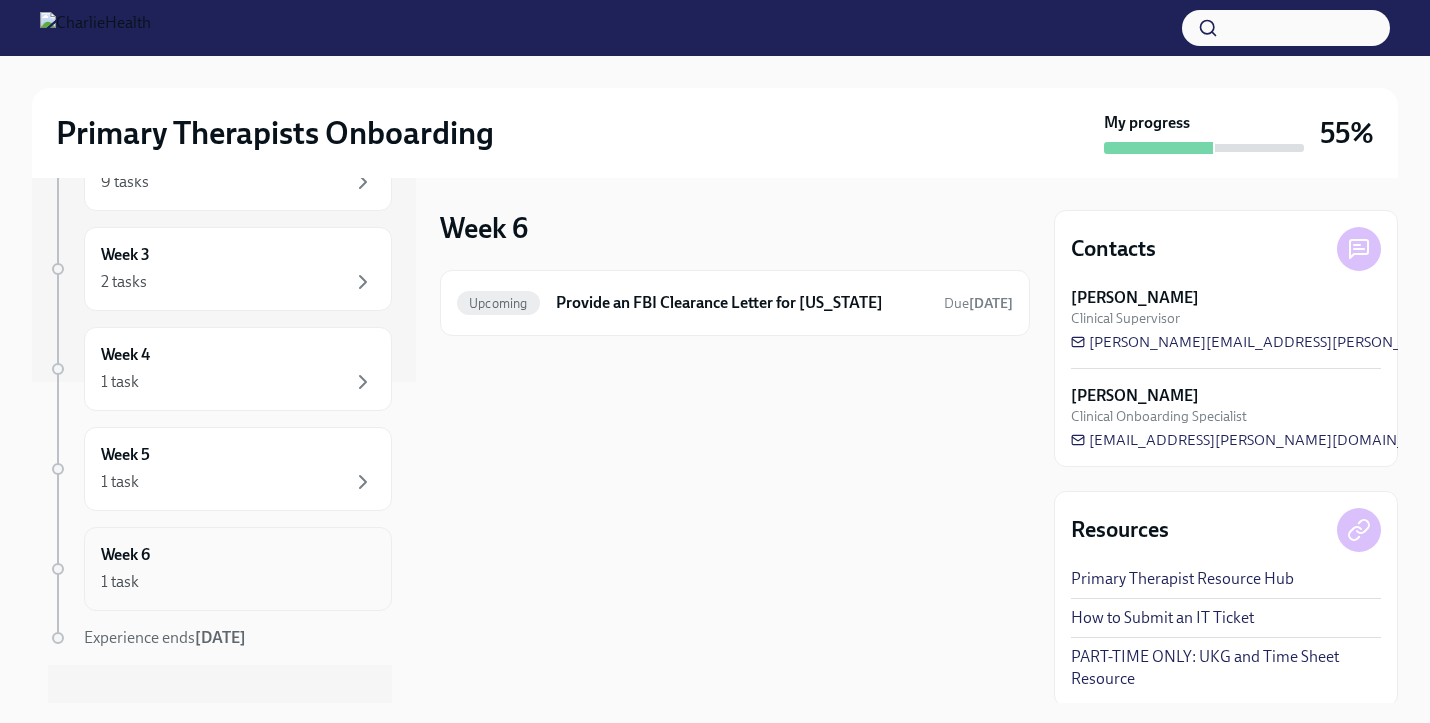 scroll, scrollTop: 0, scrollLeft: 0, axis: both 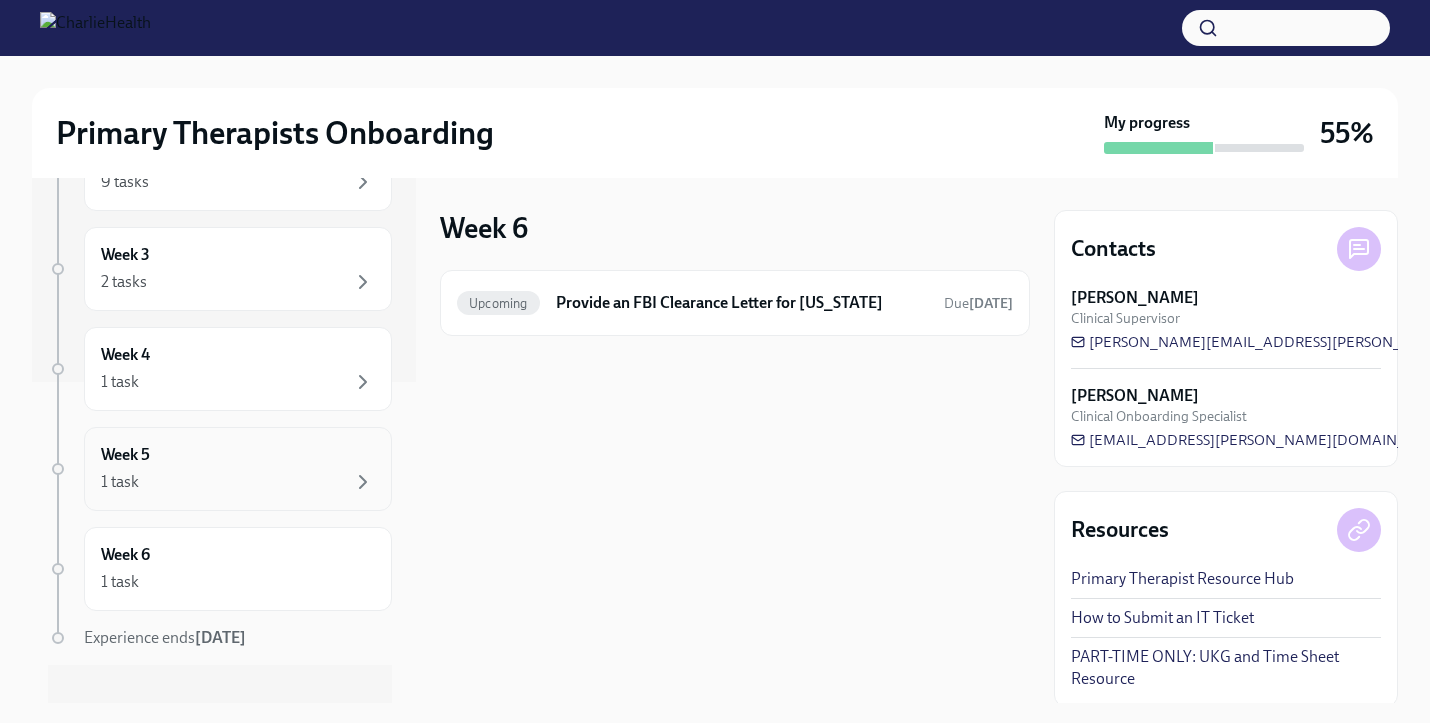 click on "1 task" at bounding box center [238, 482] 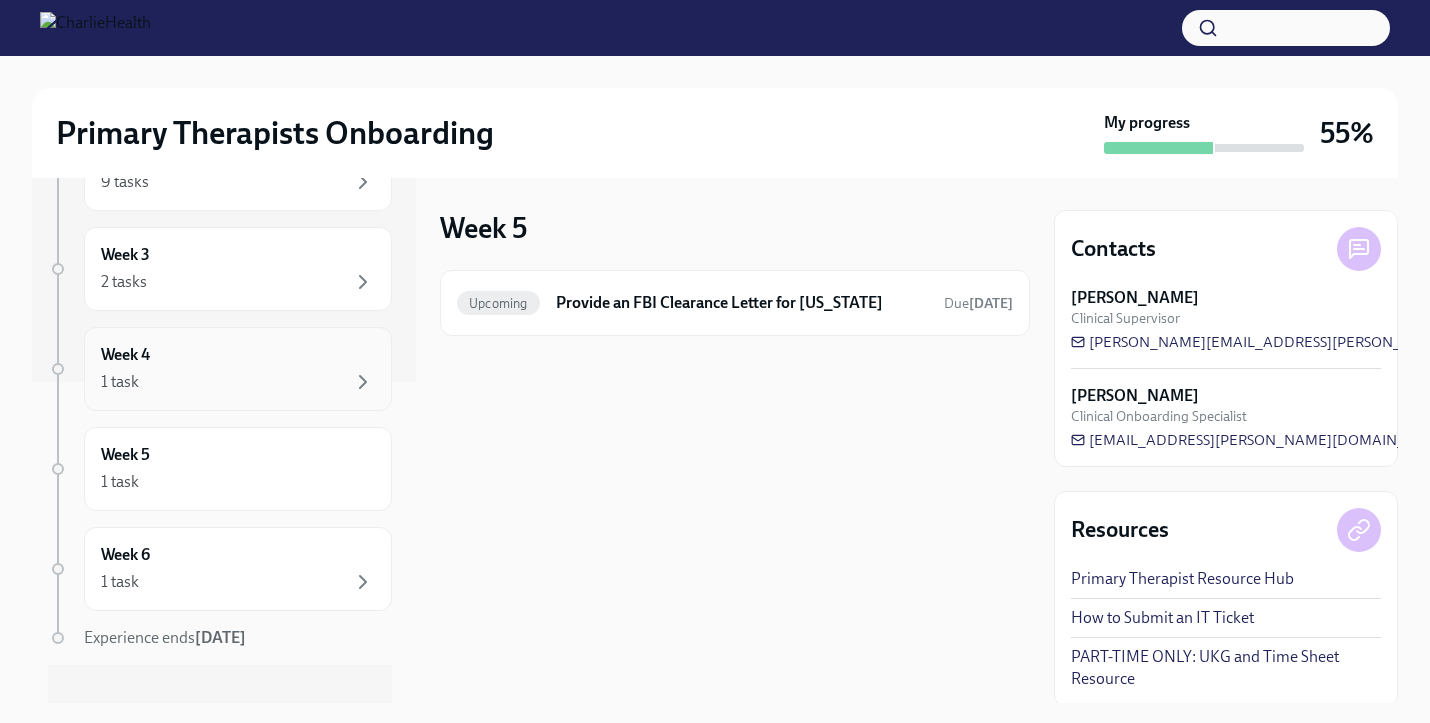 click on "Week 4 1 task" at bounding box center (238, 369) 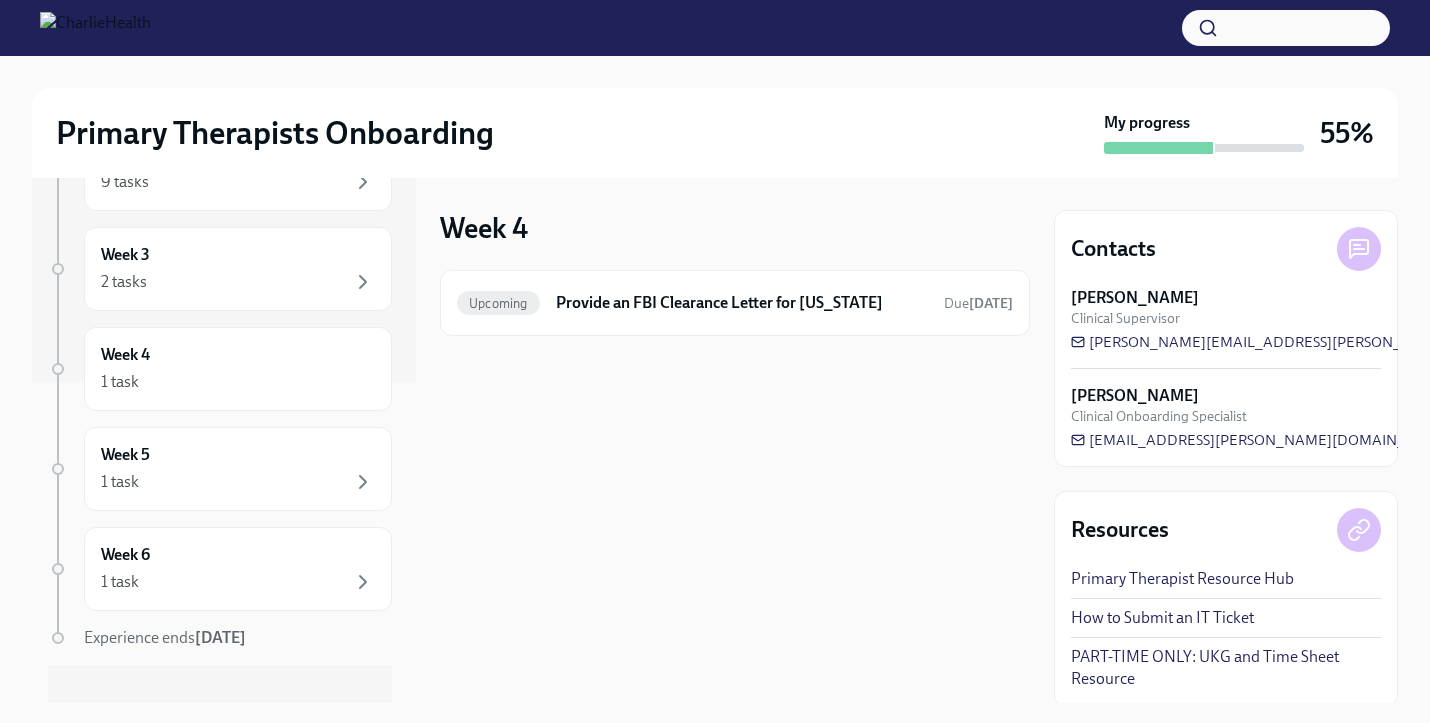 click on "Week -1 2 tasks • 2 messages Complete First day at work  [DATE] Week 1 15 tasks • 3 messages Week 2 9 tasks Week 3 2 tasks Week 4 1 task Week 5 1 task Week 6 1 task Experience ends  [DATE]" at bounding box center [220, 309] 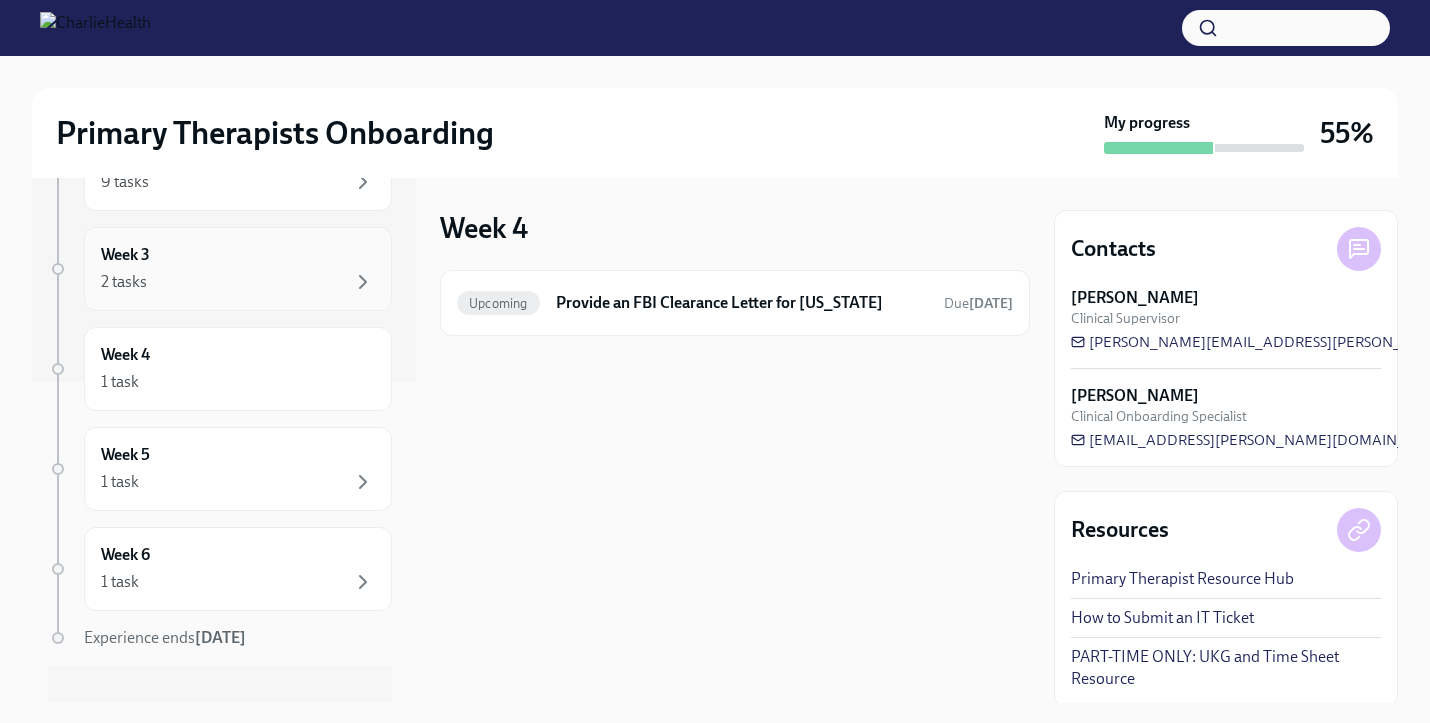 click on "2 tasks" at bounding box center (238, 282) 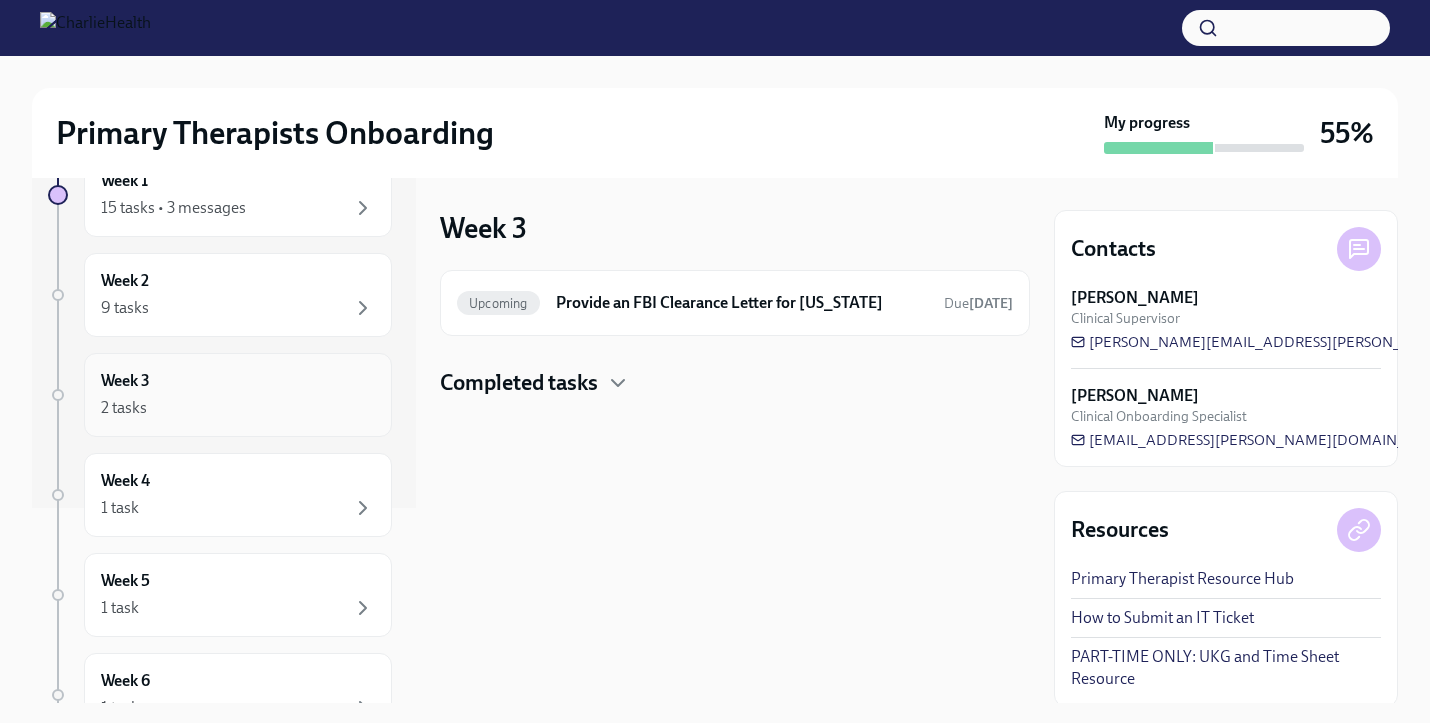 scroll, scrollTop: 175, scrollLeft: 0, axis: vertical 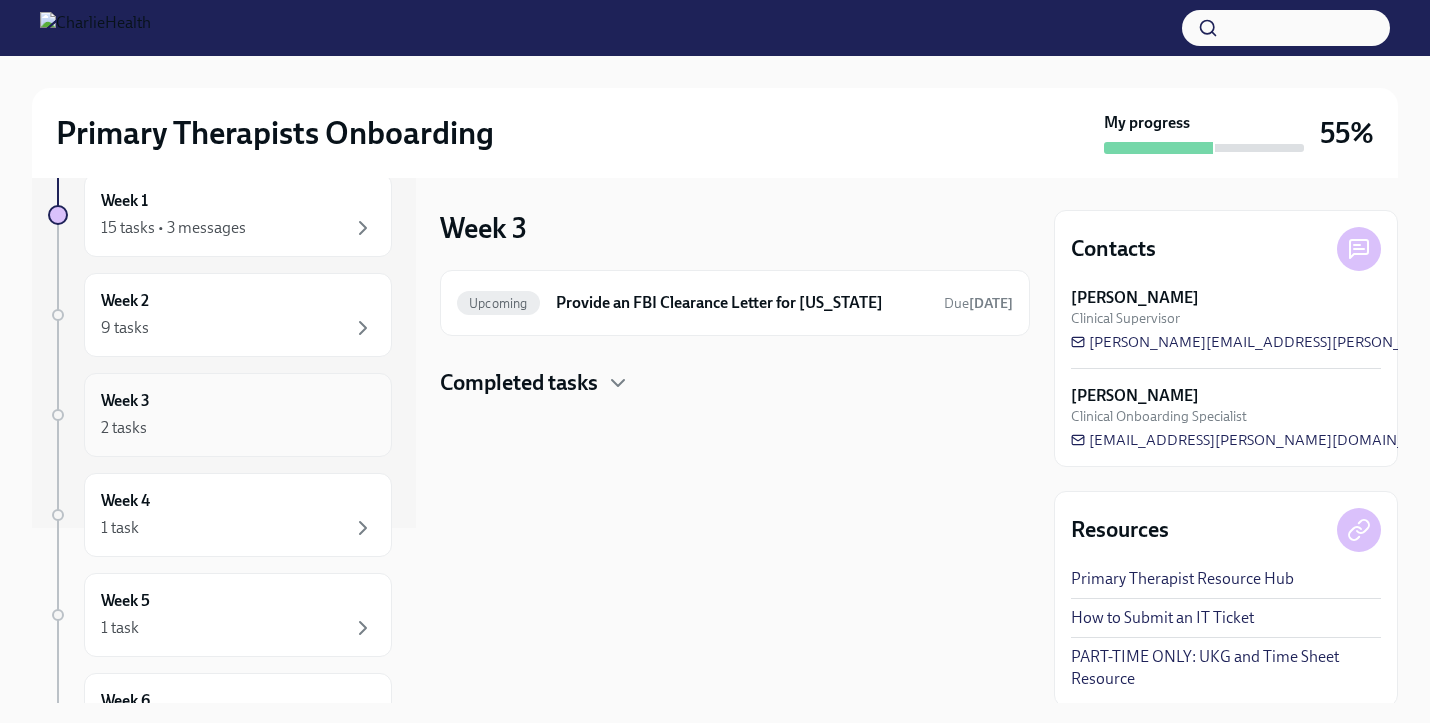 click on "Week 2 9 tasks" at bounding box center (238, 315) 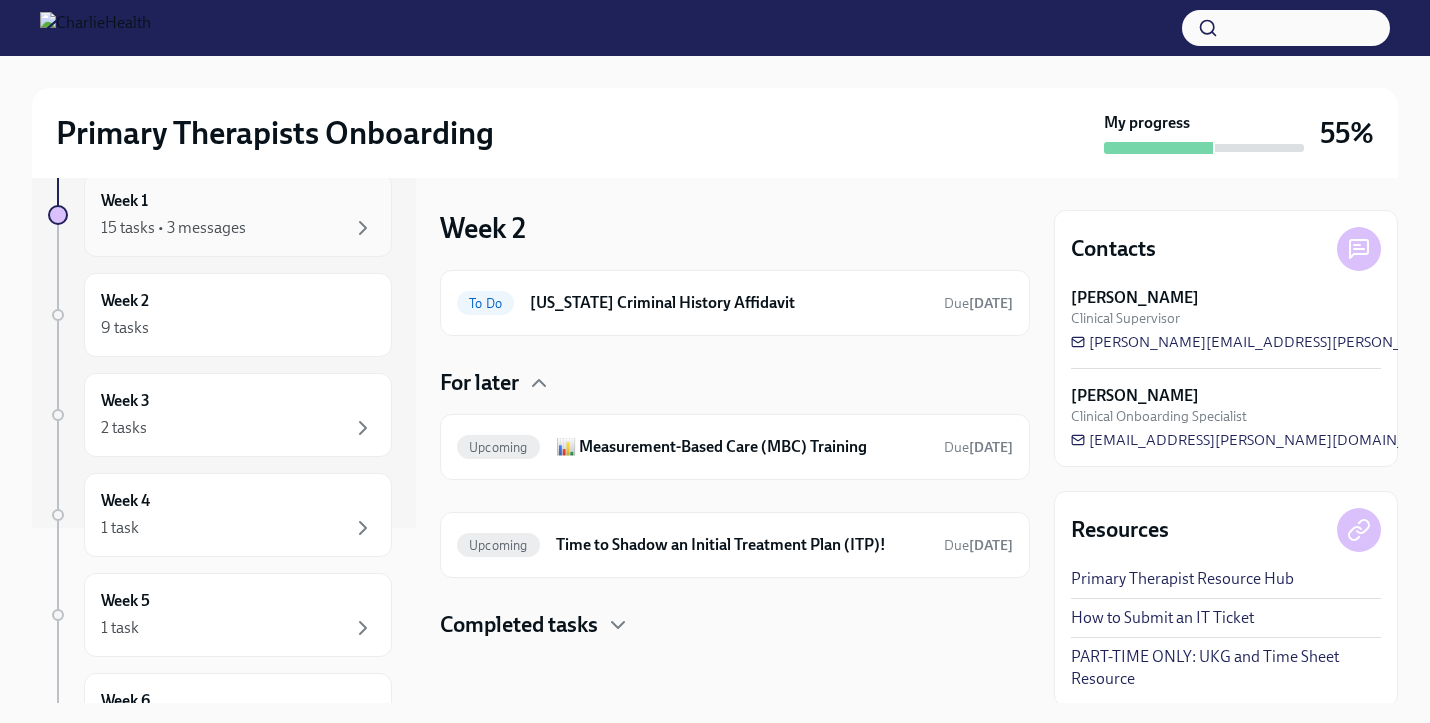 click on "15 tasks • 3 messages" at bounding box center (238, 228) 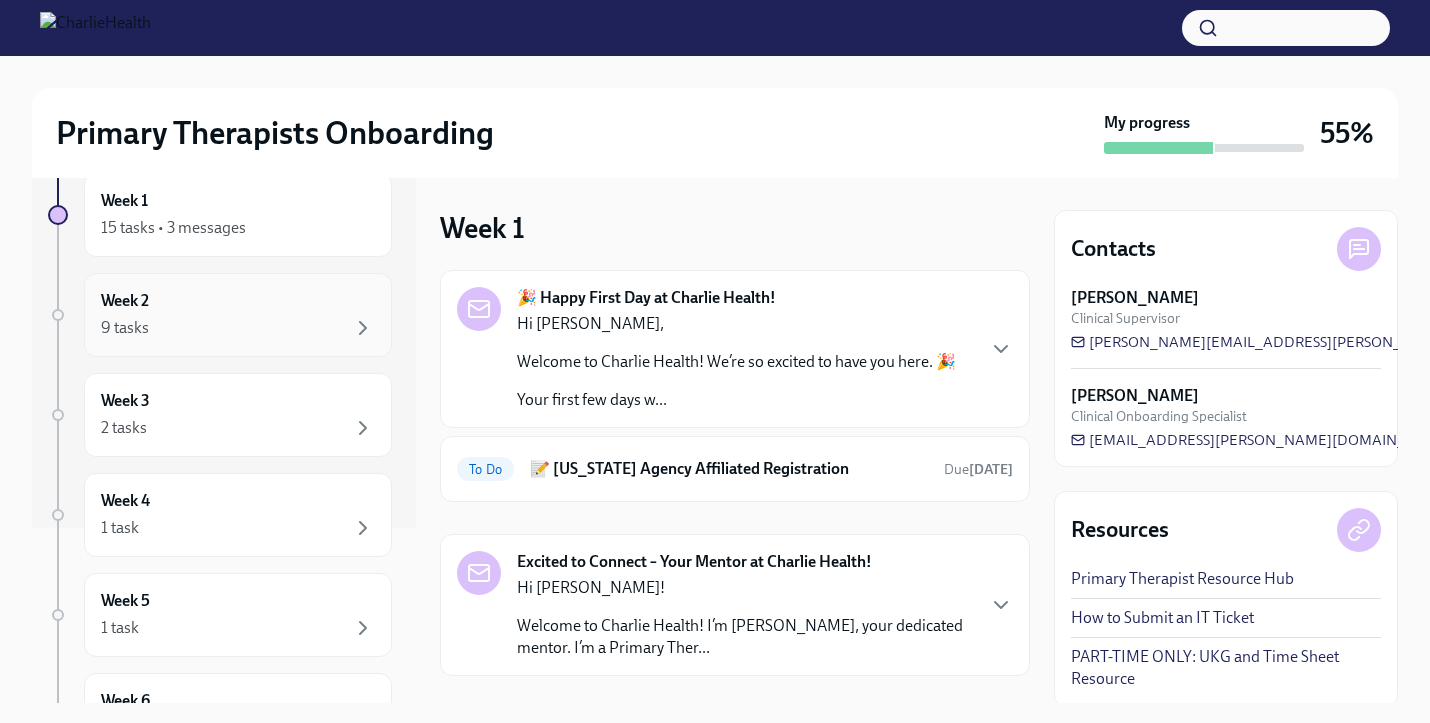 click on "Week 2 9 tasks" at bounding box center (238, 315) 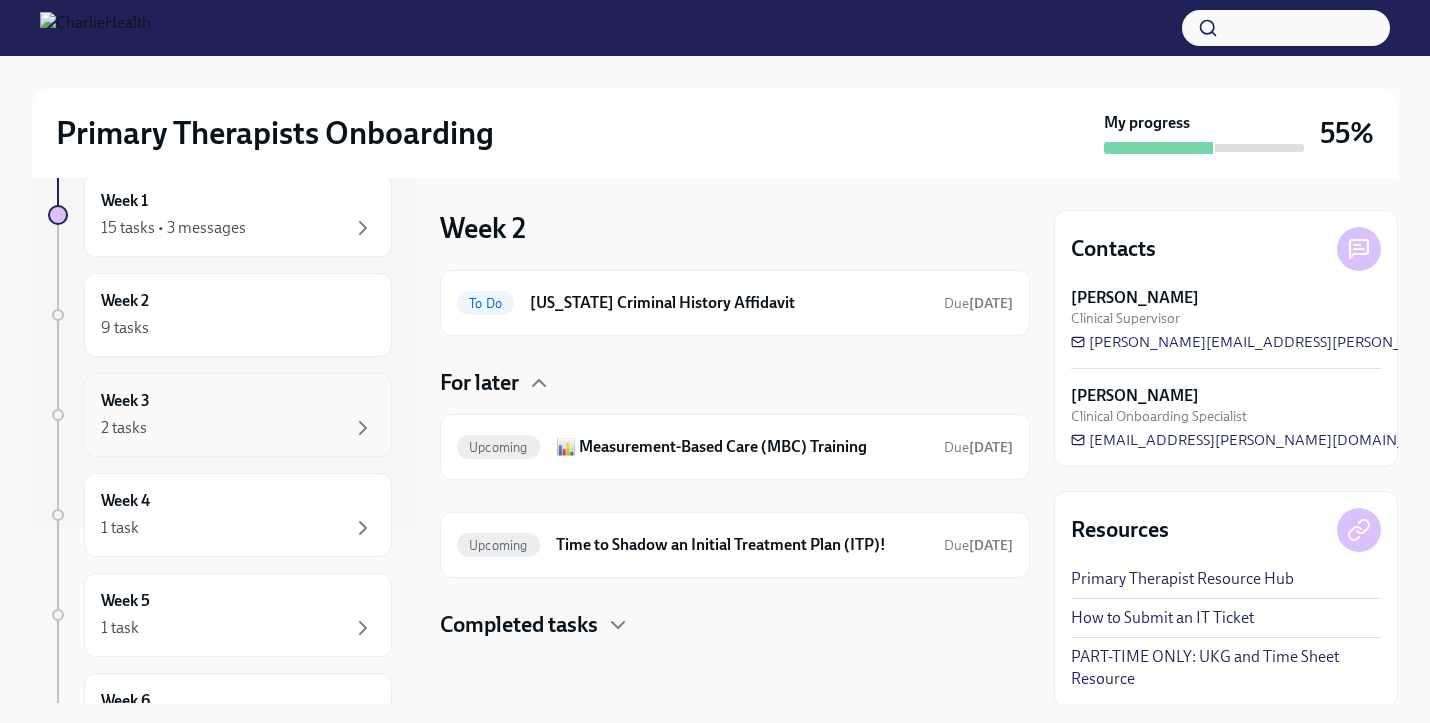click on "Week 3 2 tasks" at bounding box center [238, 415] 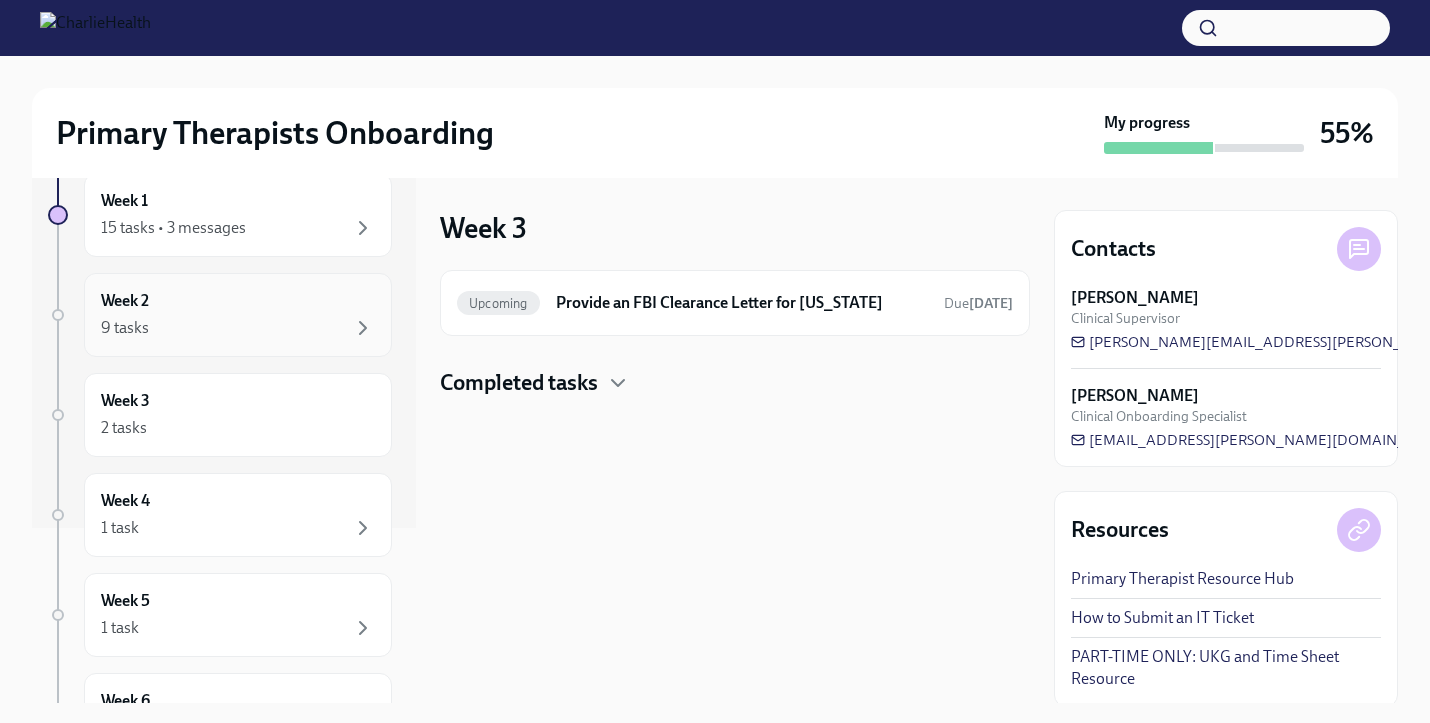 click on "9 tasks" at bounding box center (238, 328) 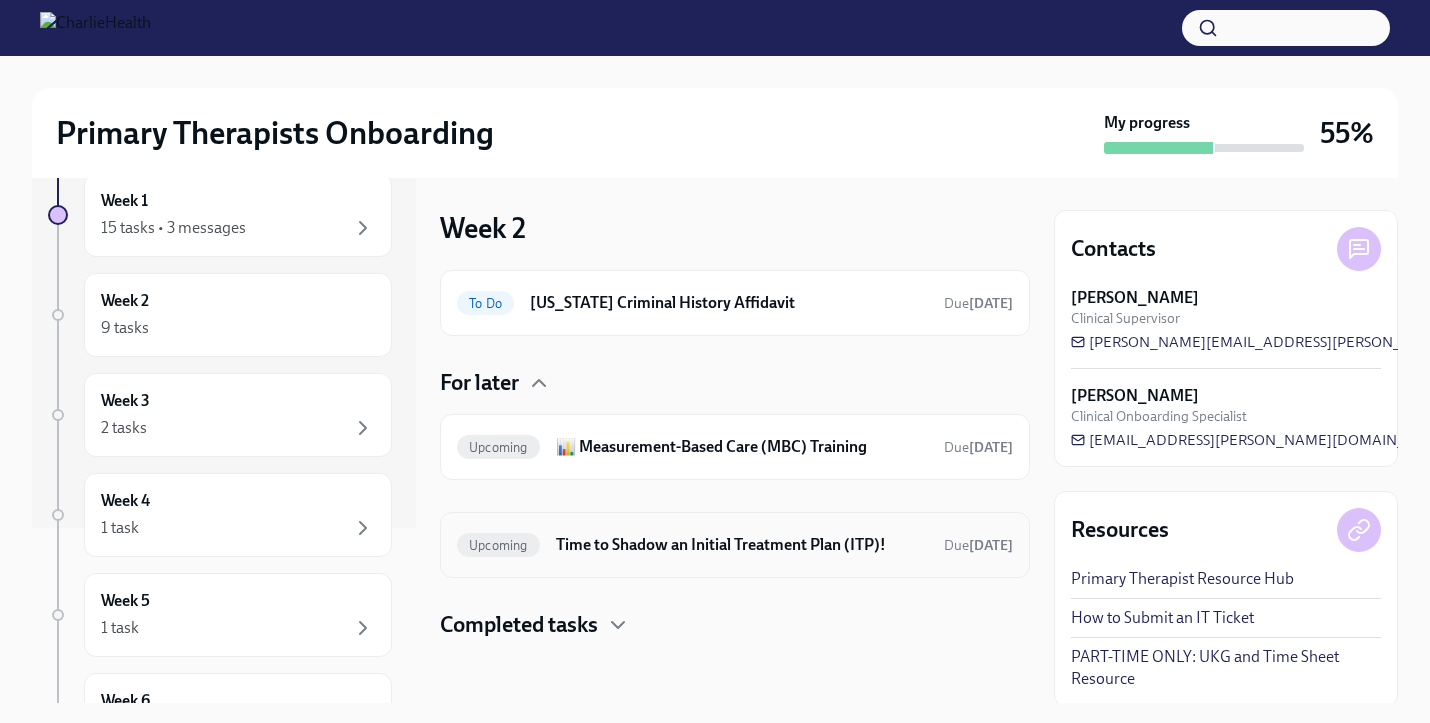 click on "Upcoming Time to Shadow an Initial Treatment Plan (ITP)! Due  [DATE]" at bounding box center (735, 545) 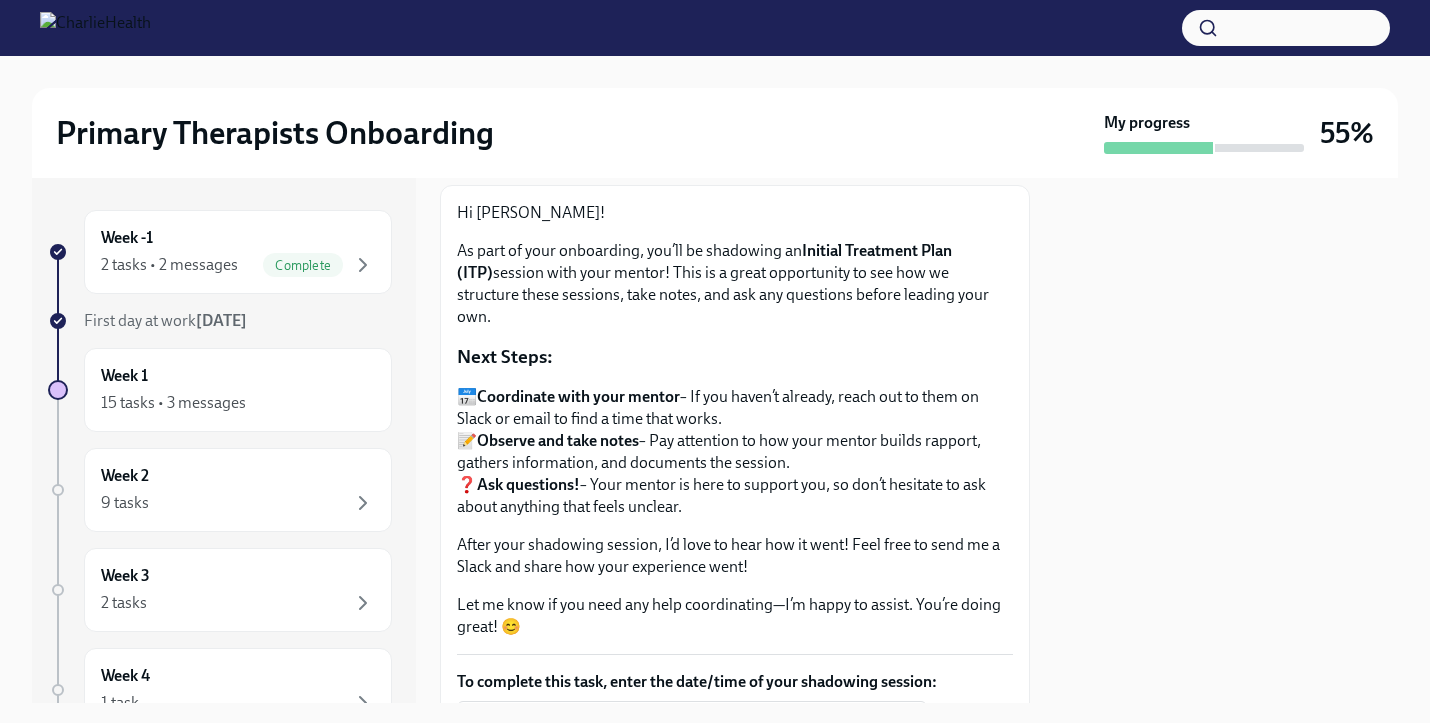 scroll, scrollTop: 142, scrollLeft: 0, axis: vertical 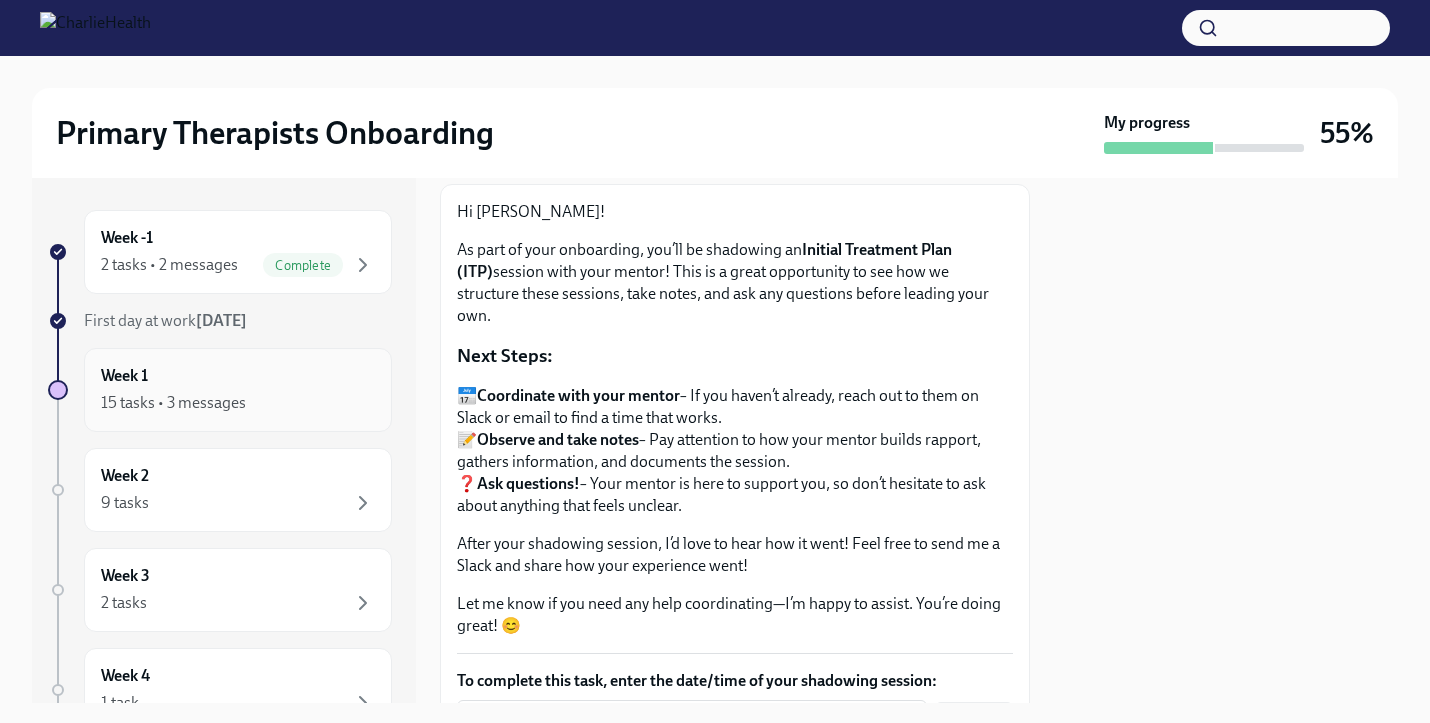 click on "Week 1 15 tasks • 3 messages" at bounding box center [238, 390] 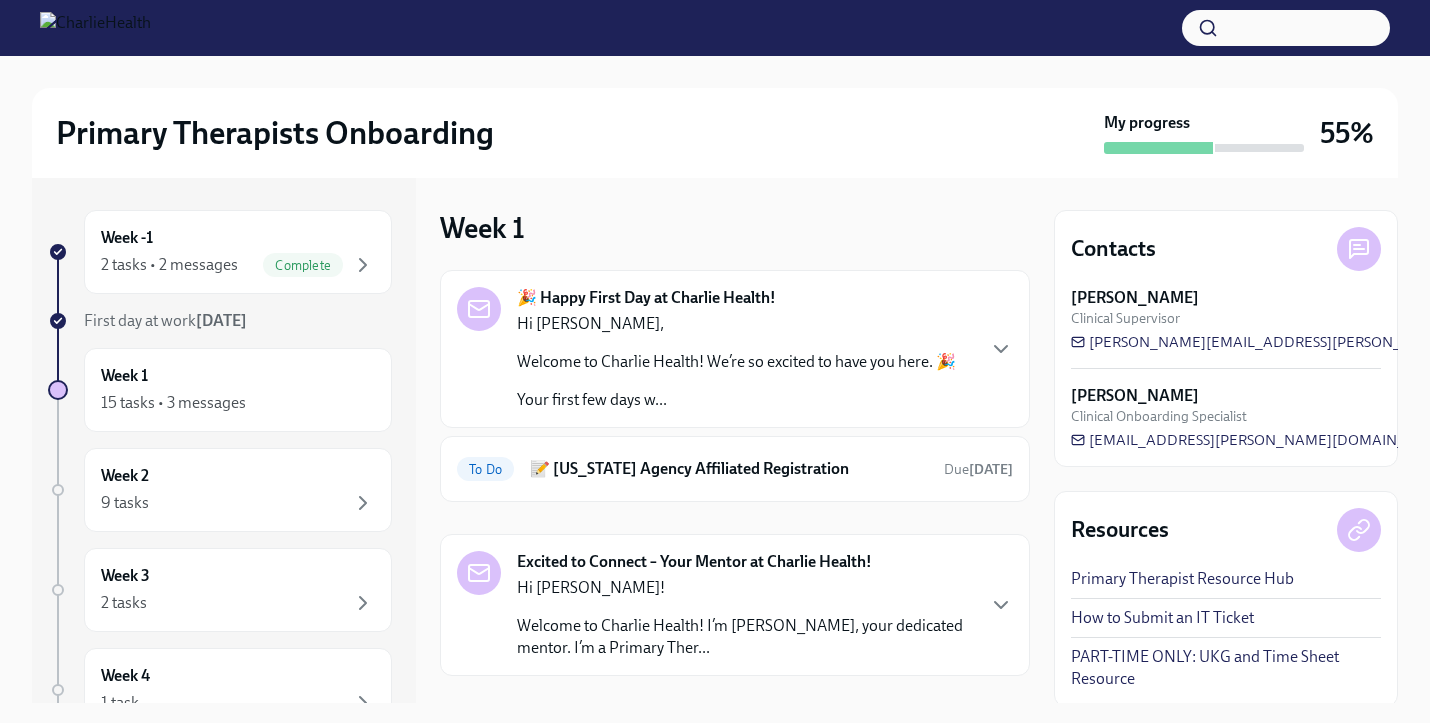click on "First day at work  [DATE]" at bounding box center [165, 320] 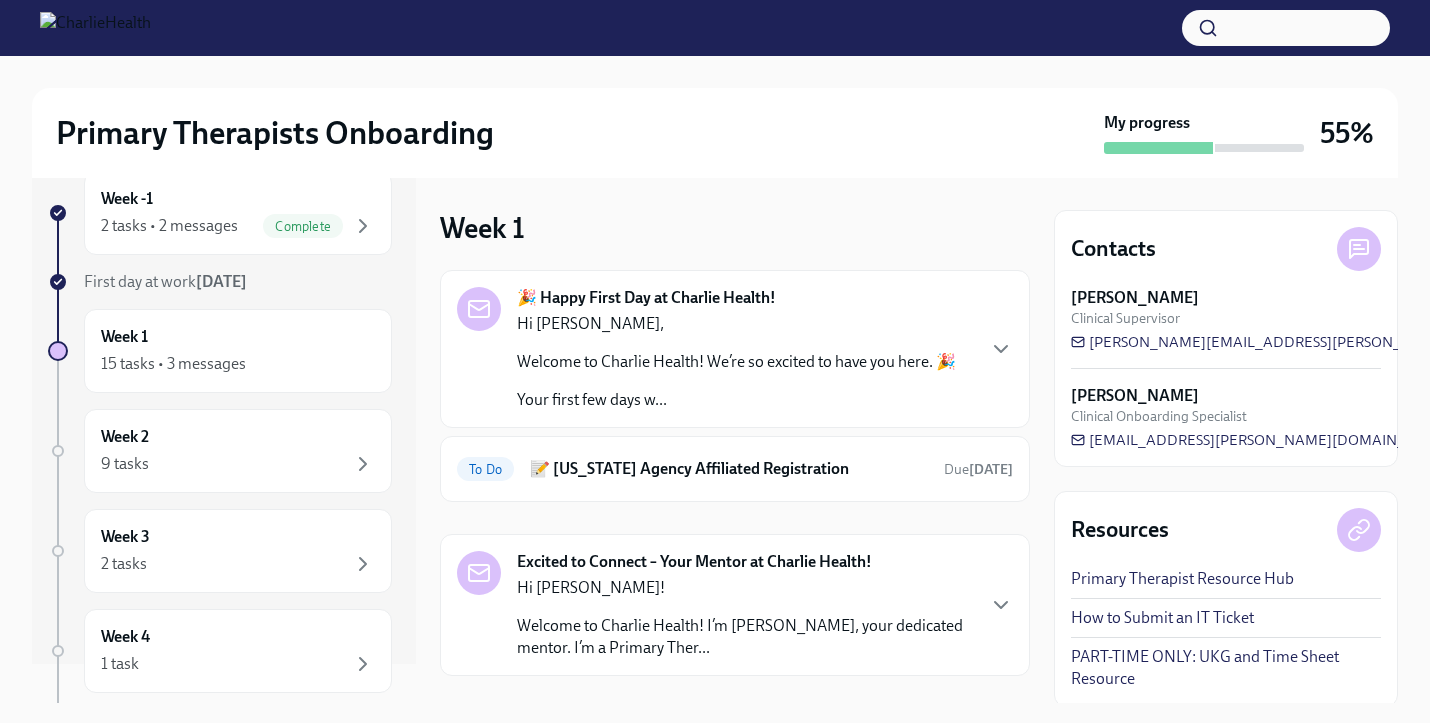 scroll, scrollTop: 41, scrollLeft: 0, axis: vertical 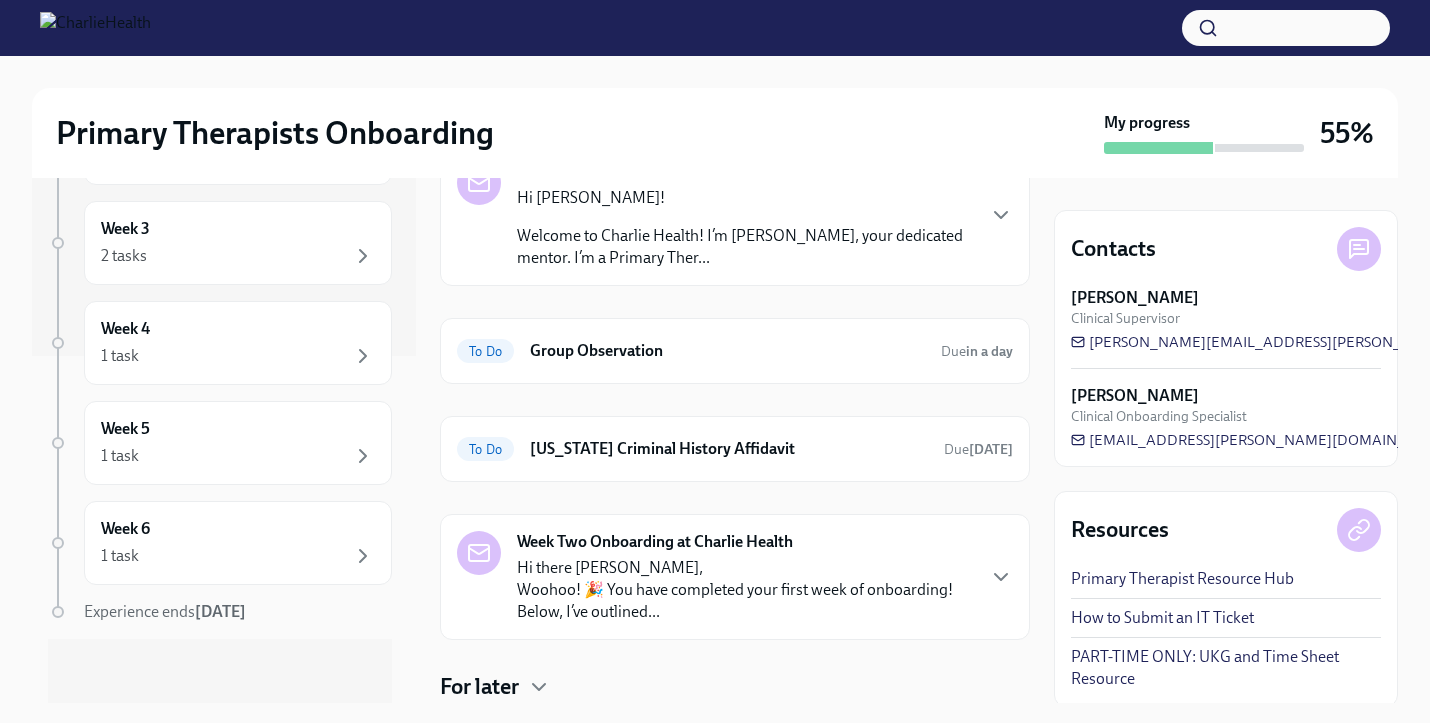 click on "Week Two Onboarding at Charlie Health" at bounding box center [655, 542] 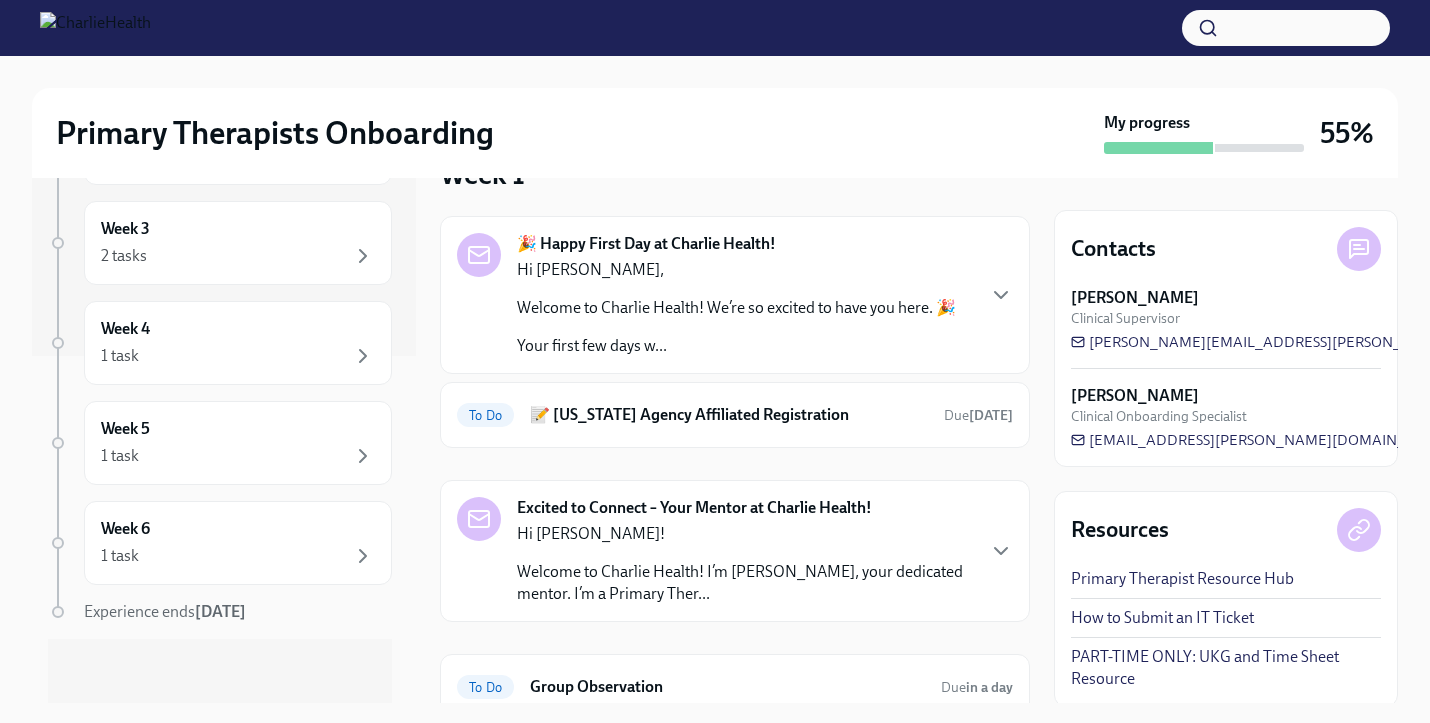 scroll, scrollTop: 0, scrollLeft: 0, axis: both 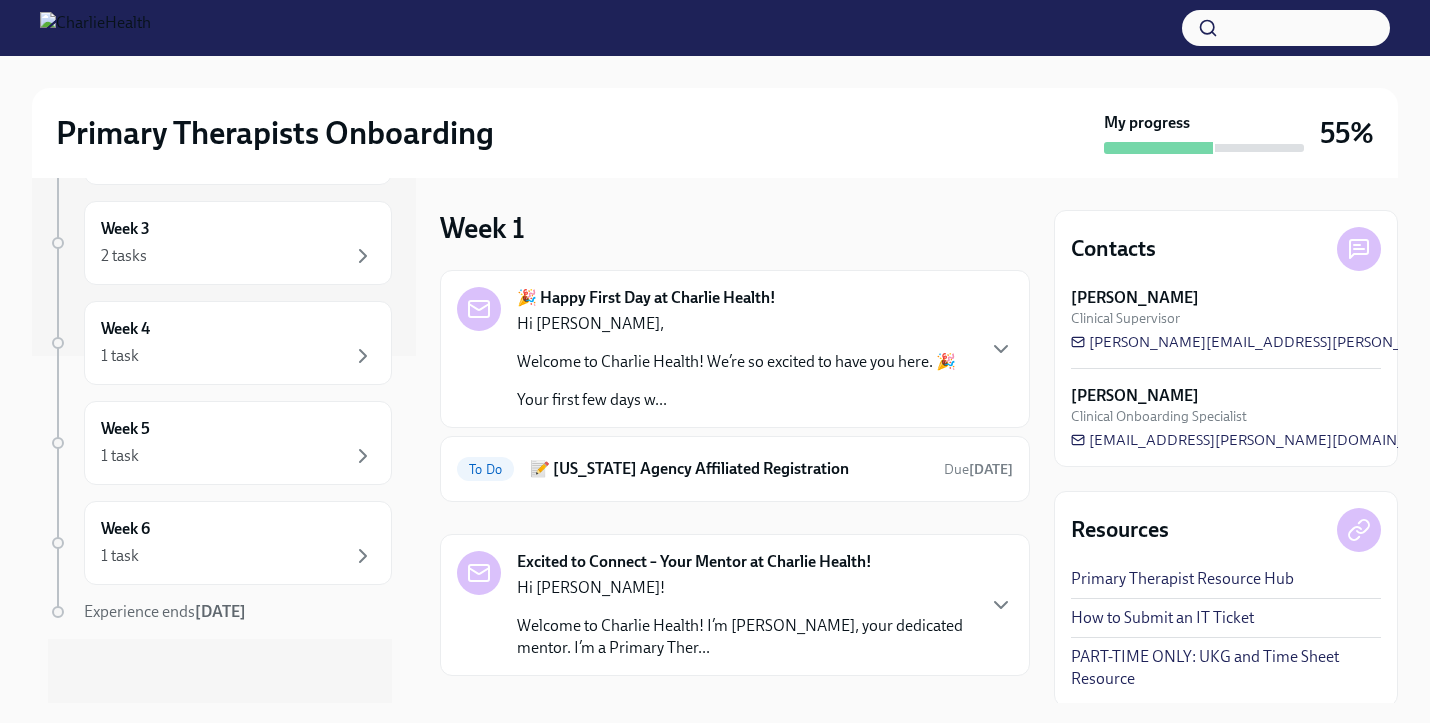 click on "My progress 55%" at bounding box center [1239, 133] 